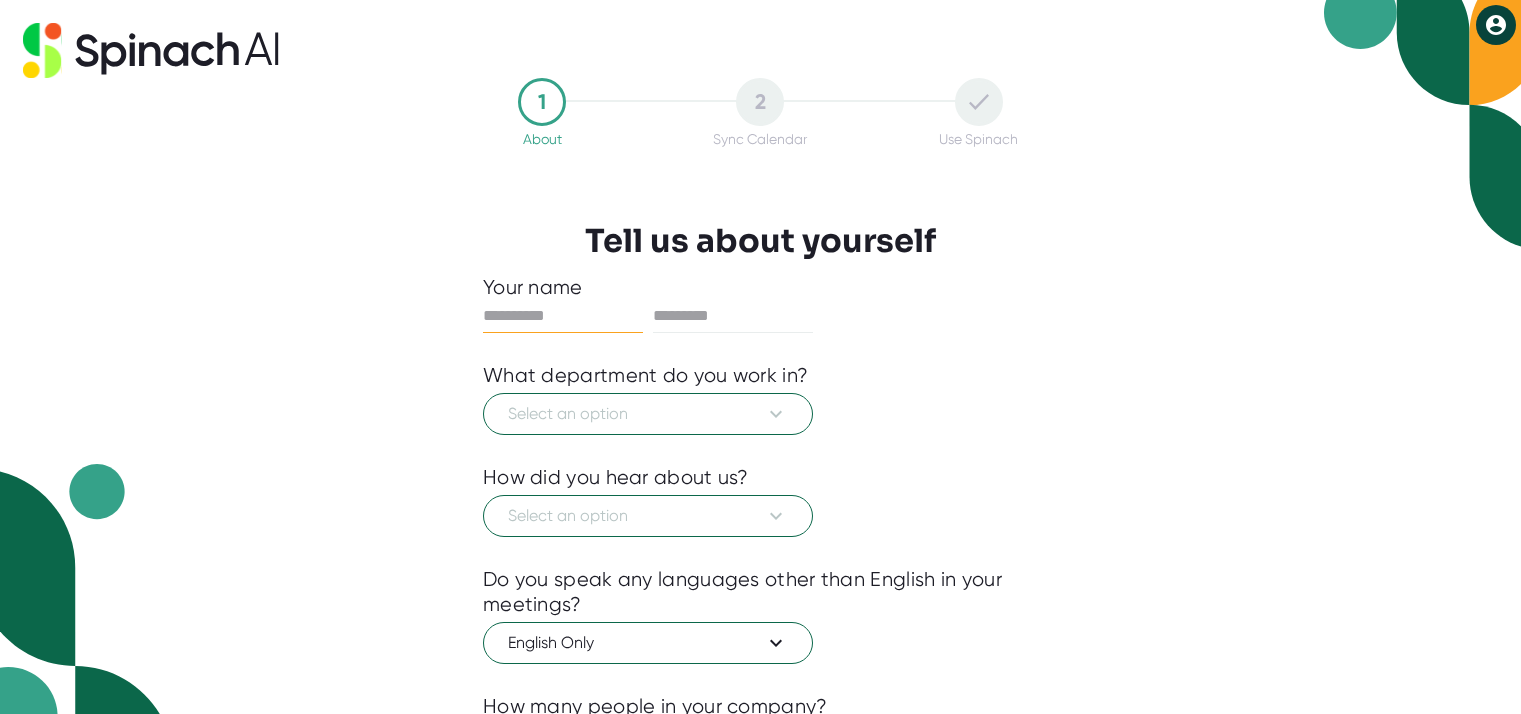 scroll, scrollTop: 0, scrollLeft: 0, axis: both 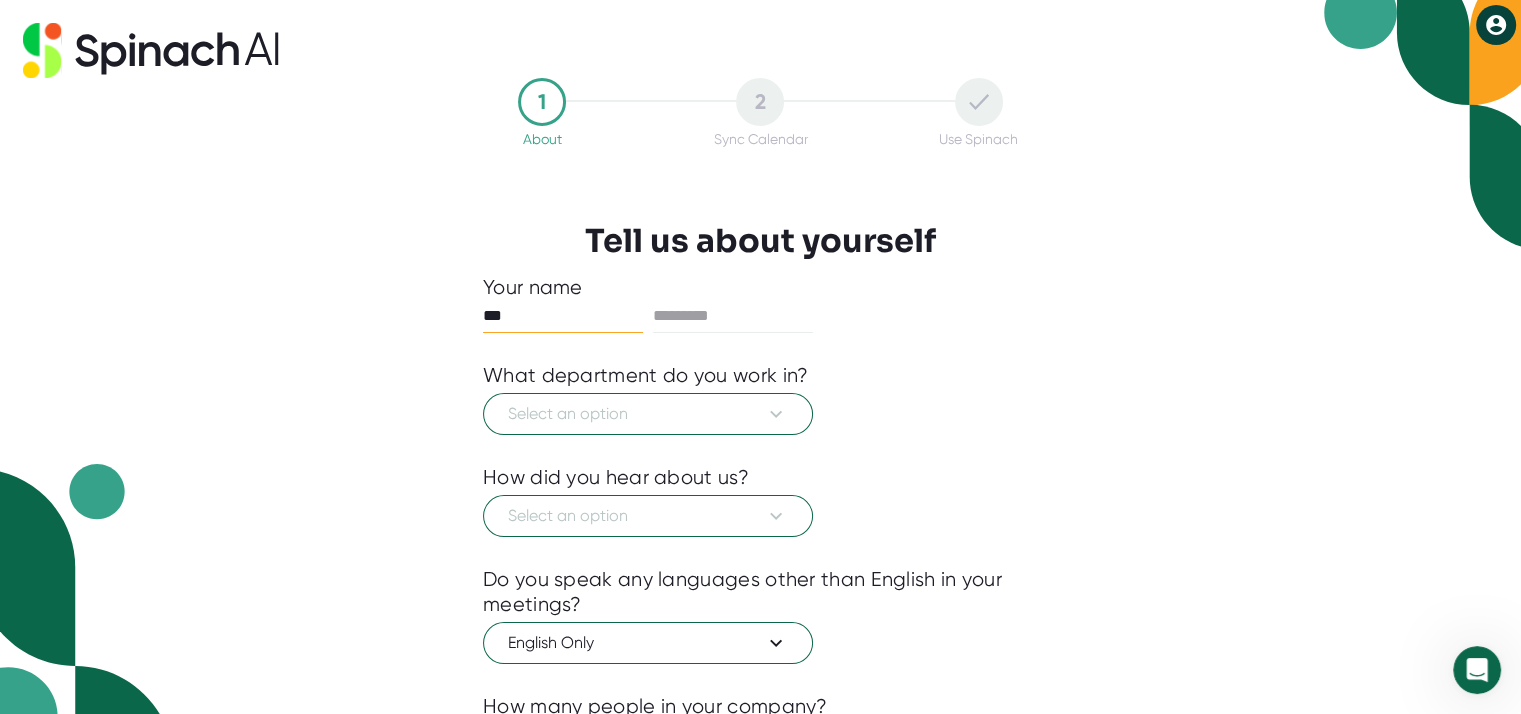 type on "***" 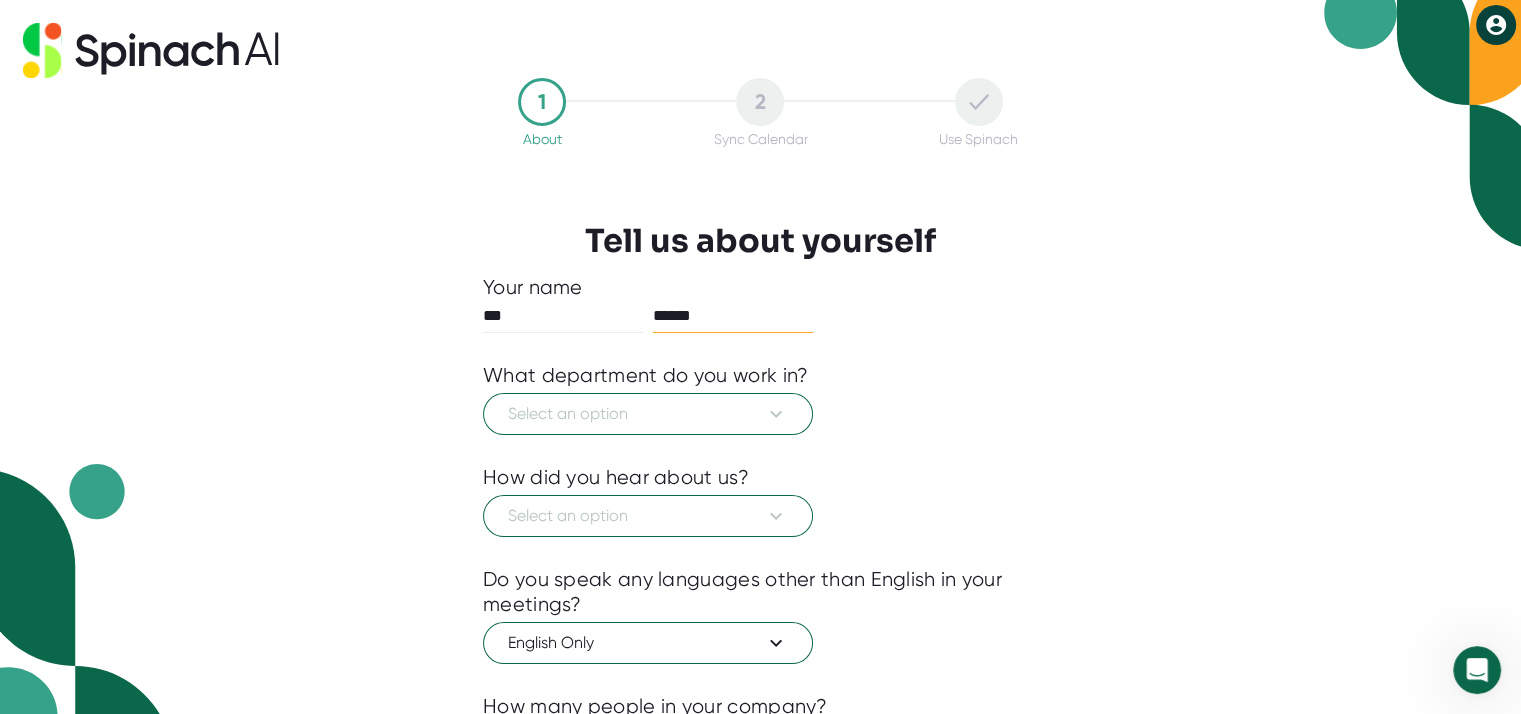 type on "******" 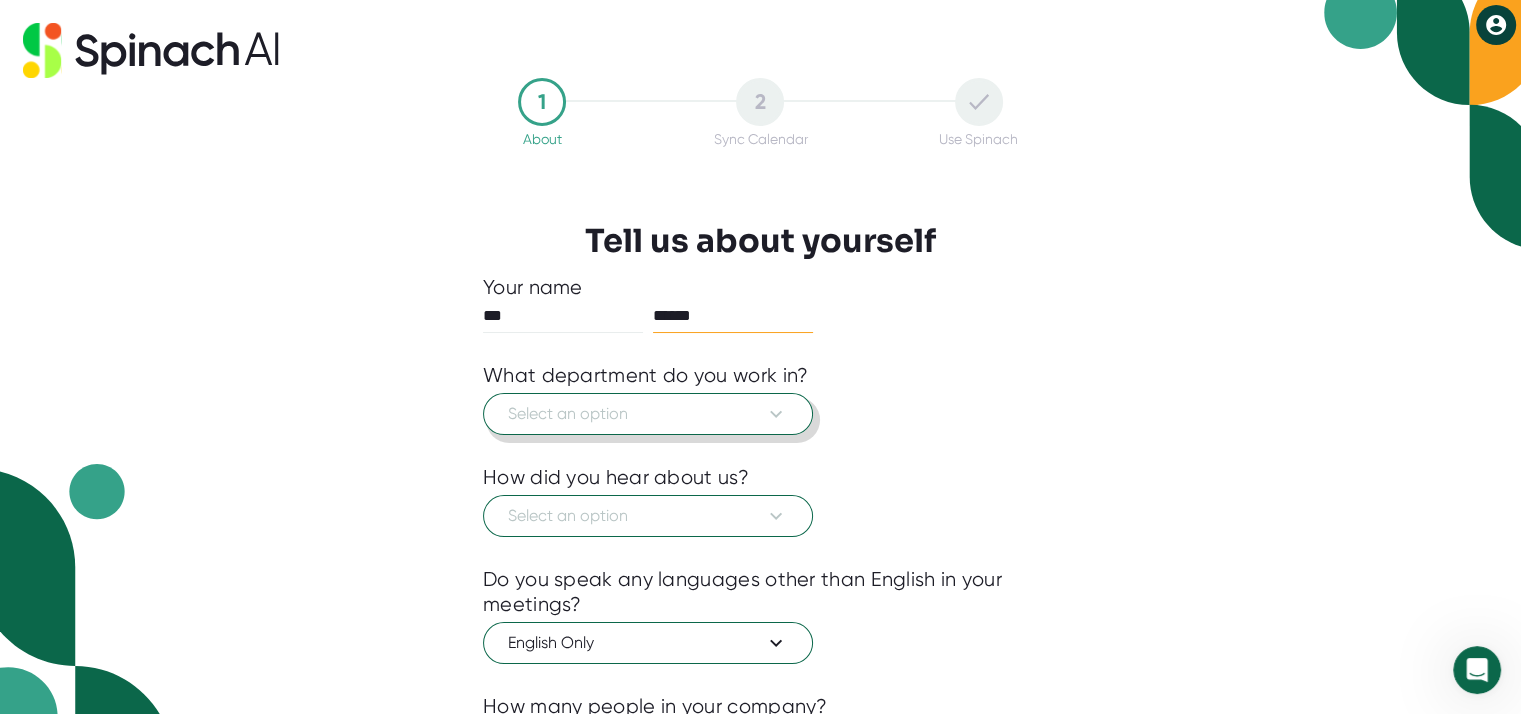 type 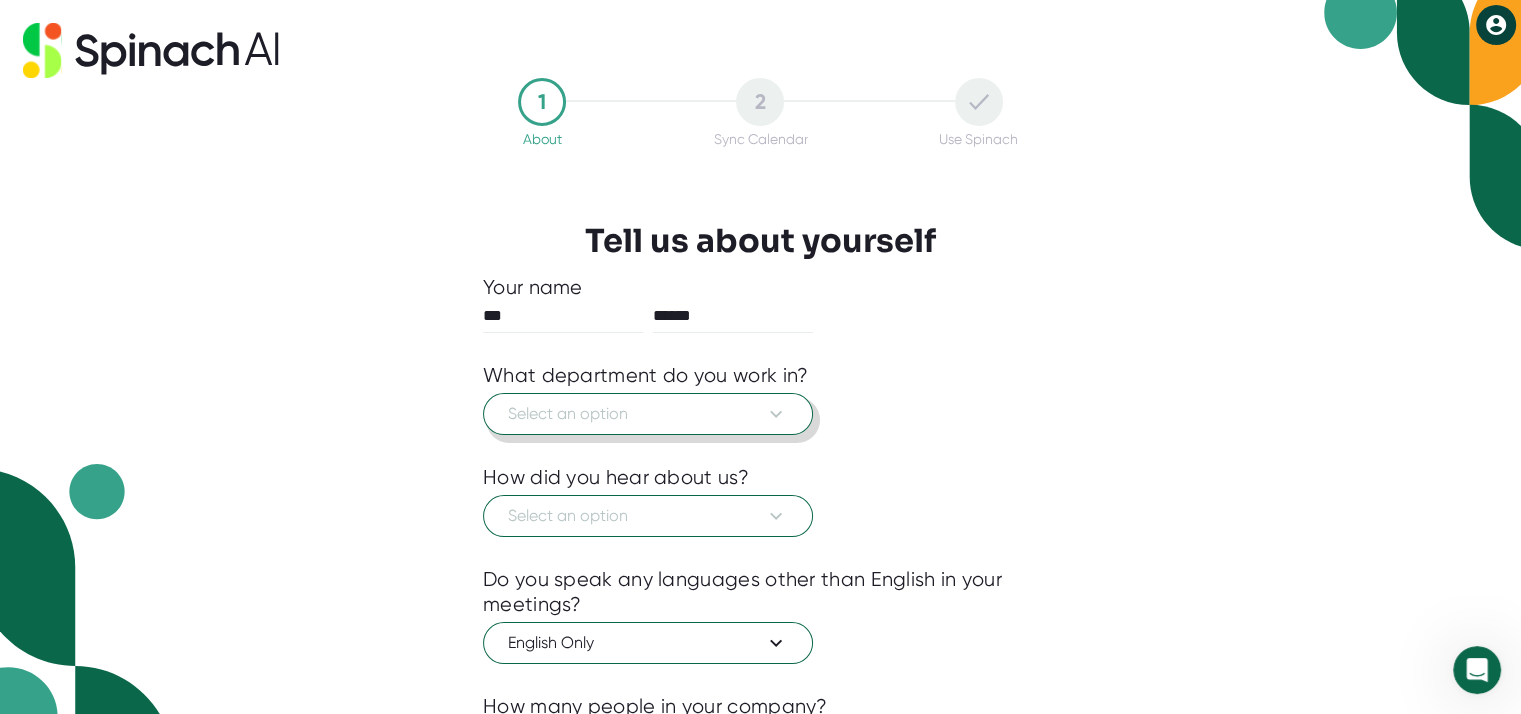 click on "Select an option" at bounding box center (648, 414) 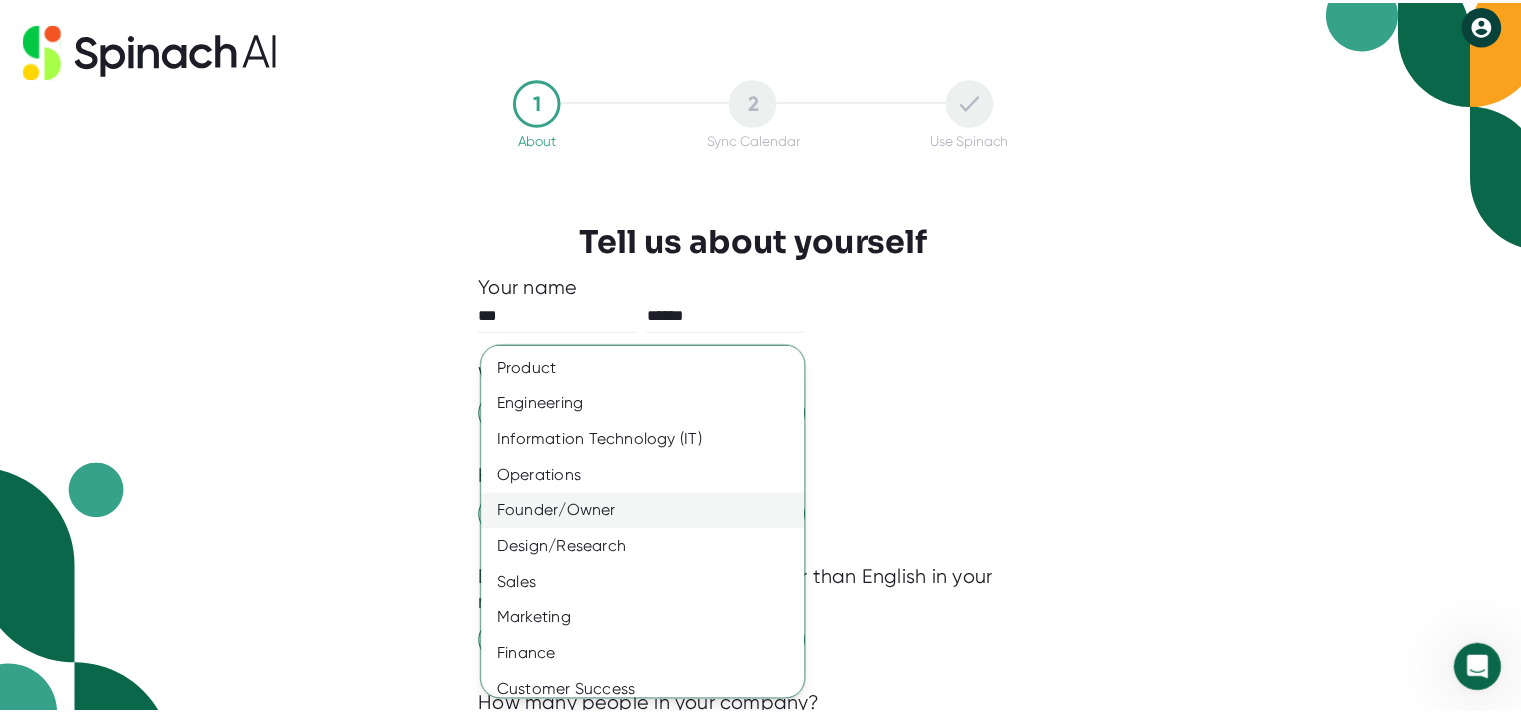 scroll, scrollTop: 120, scrollLeft: 0, axis: vertical 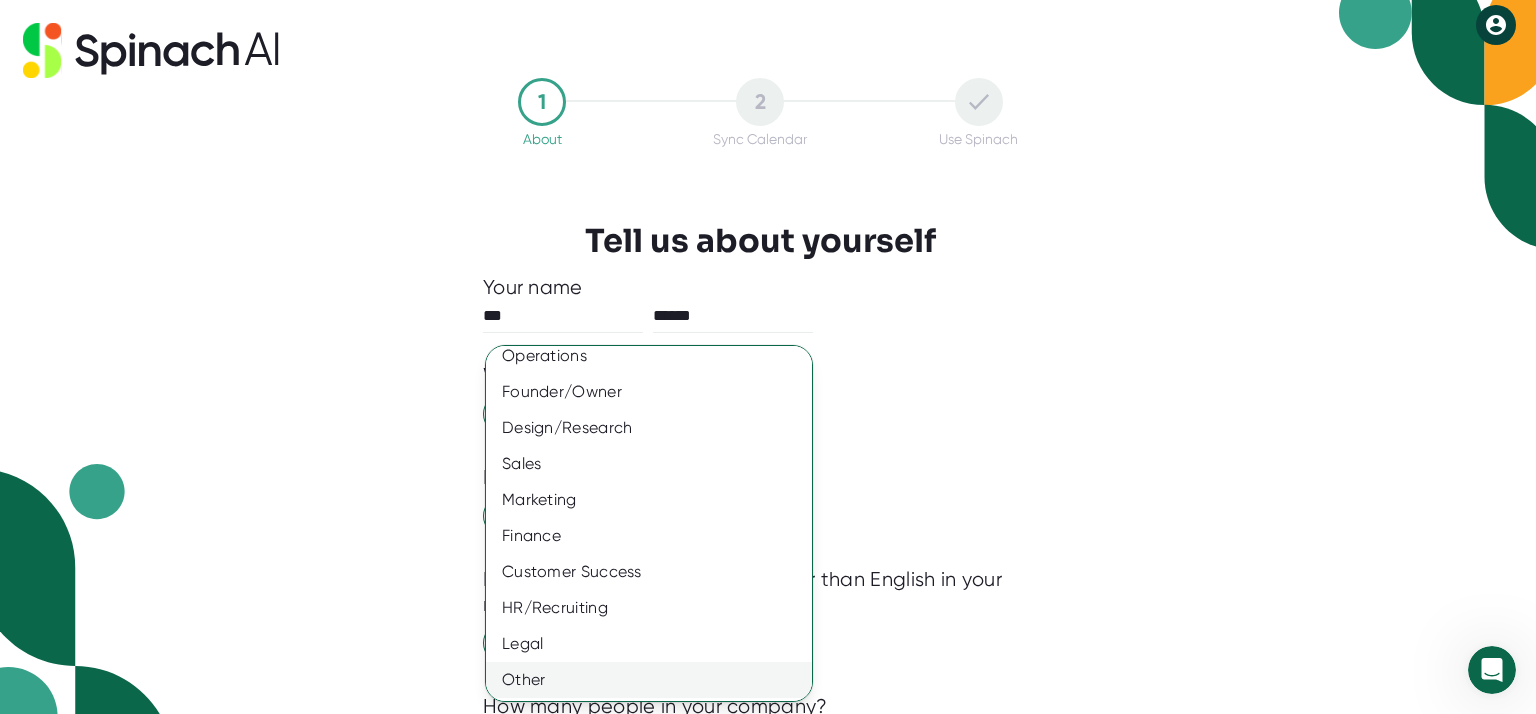 click on "Other" at bounding box center (656, 680) 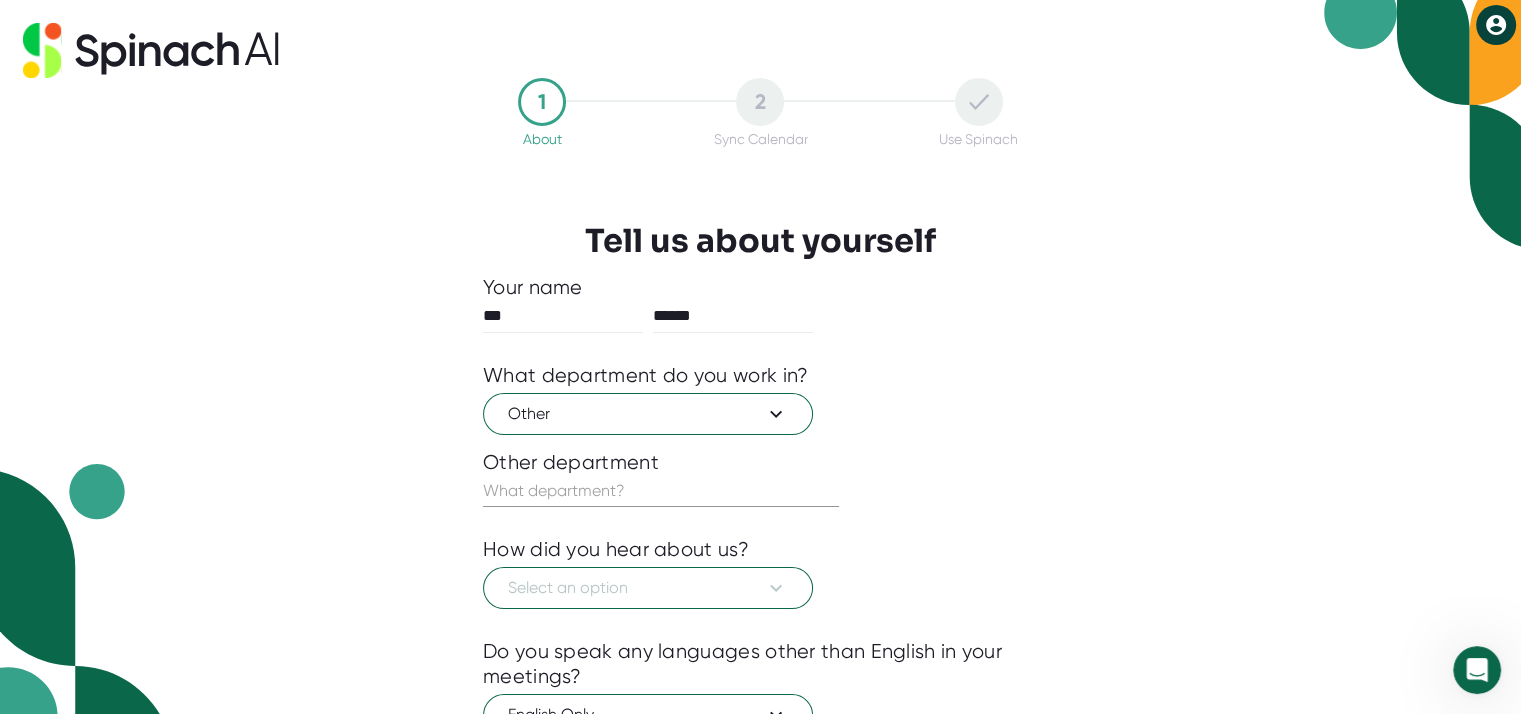 click at bounding box center [661, 491] 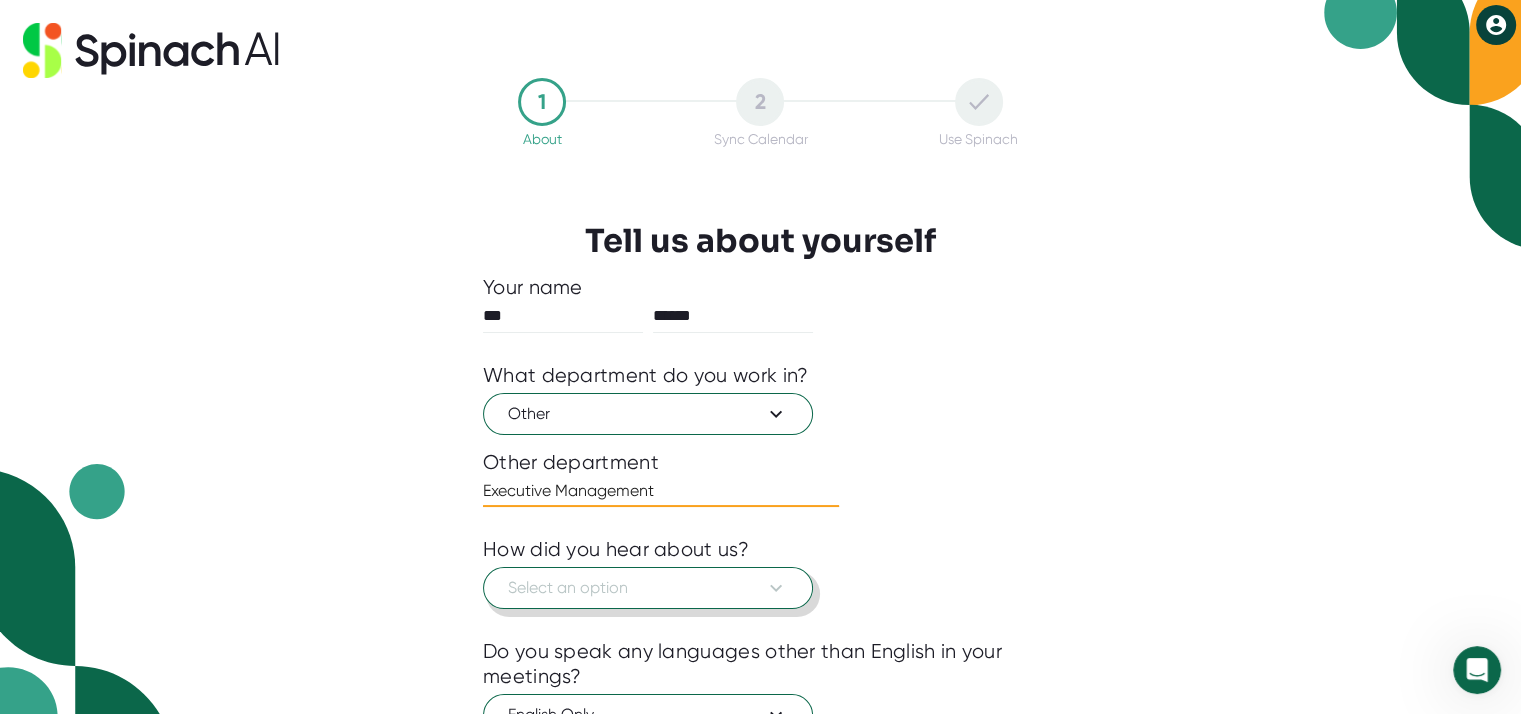 type on "Executive Management" 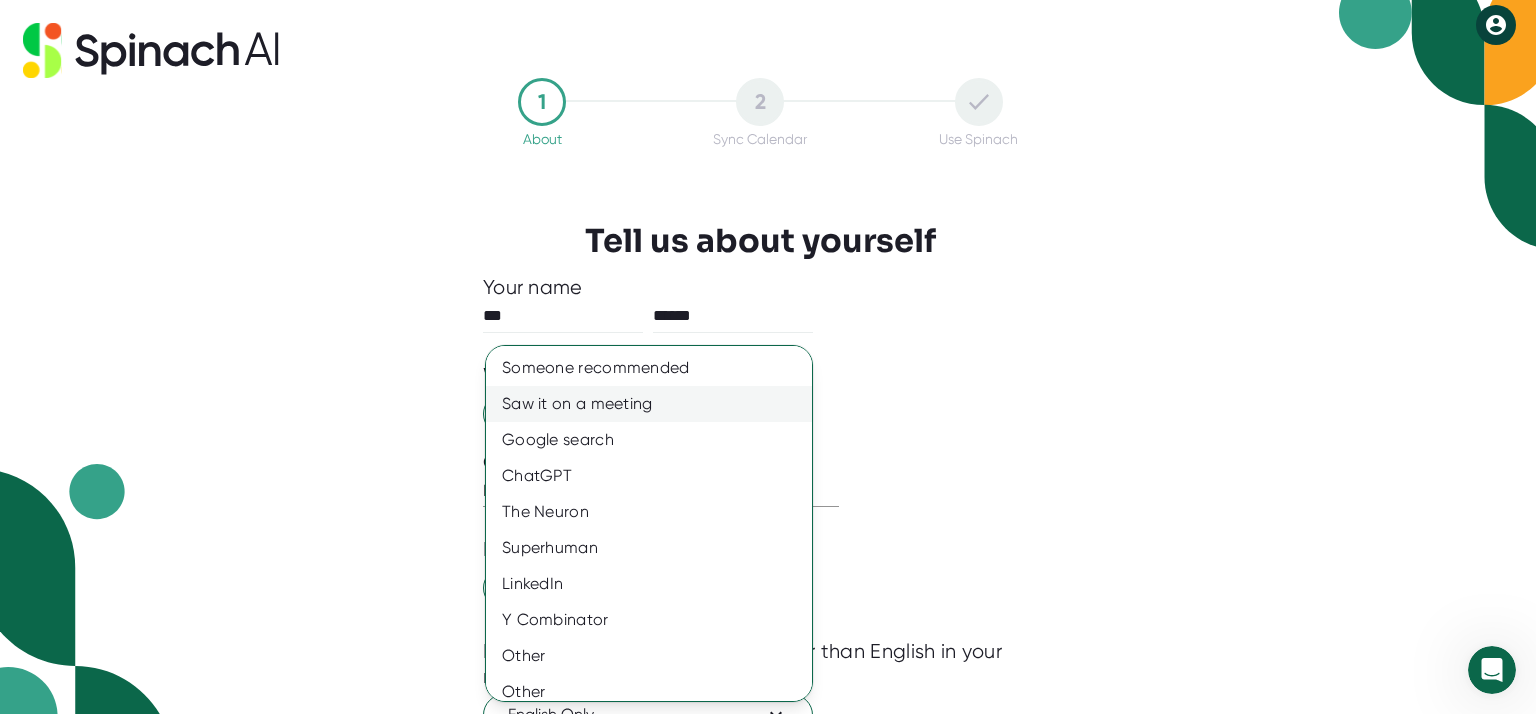 click on "Saw it on a meeting" at bounding box center [656, 404] 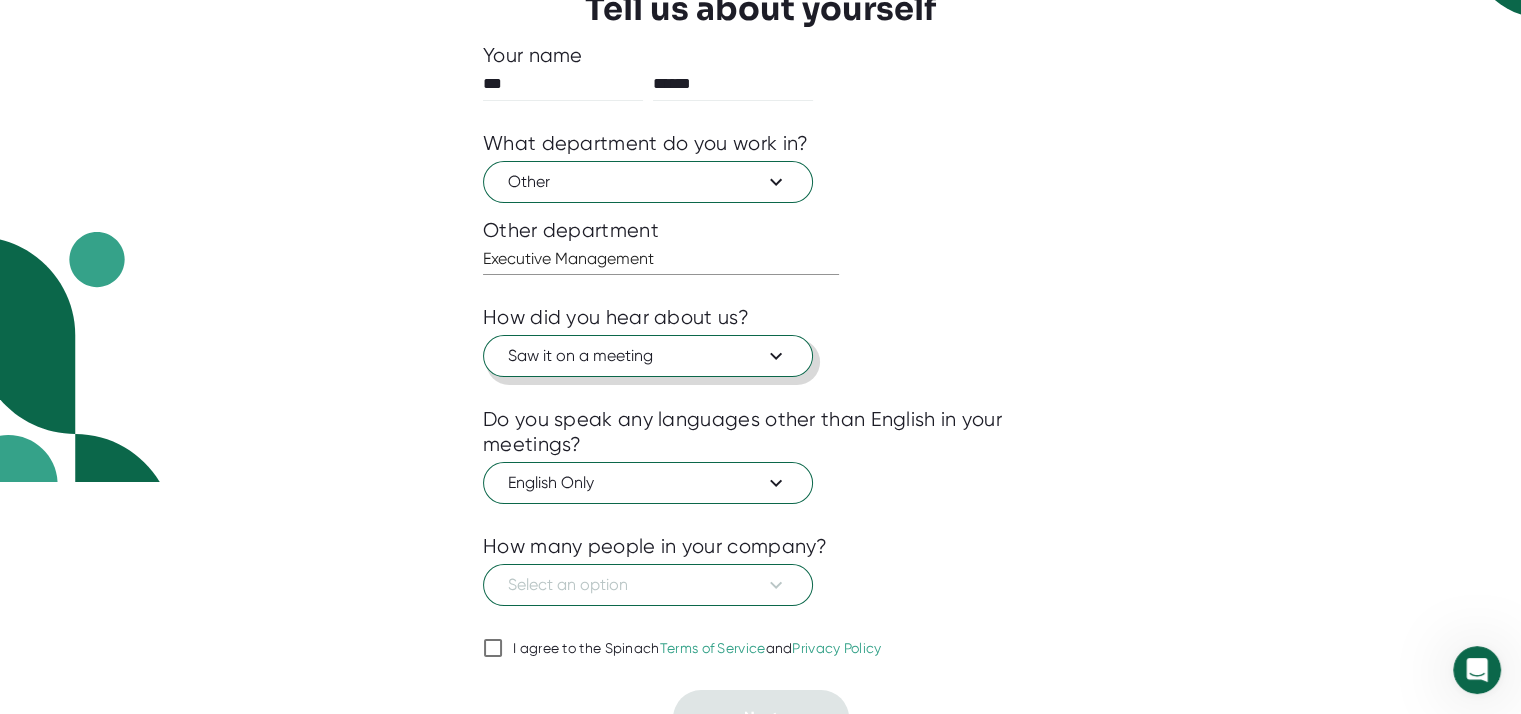 scroll, scrollTop: 261, scrollLeft: 0, axis: vertical 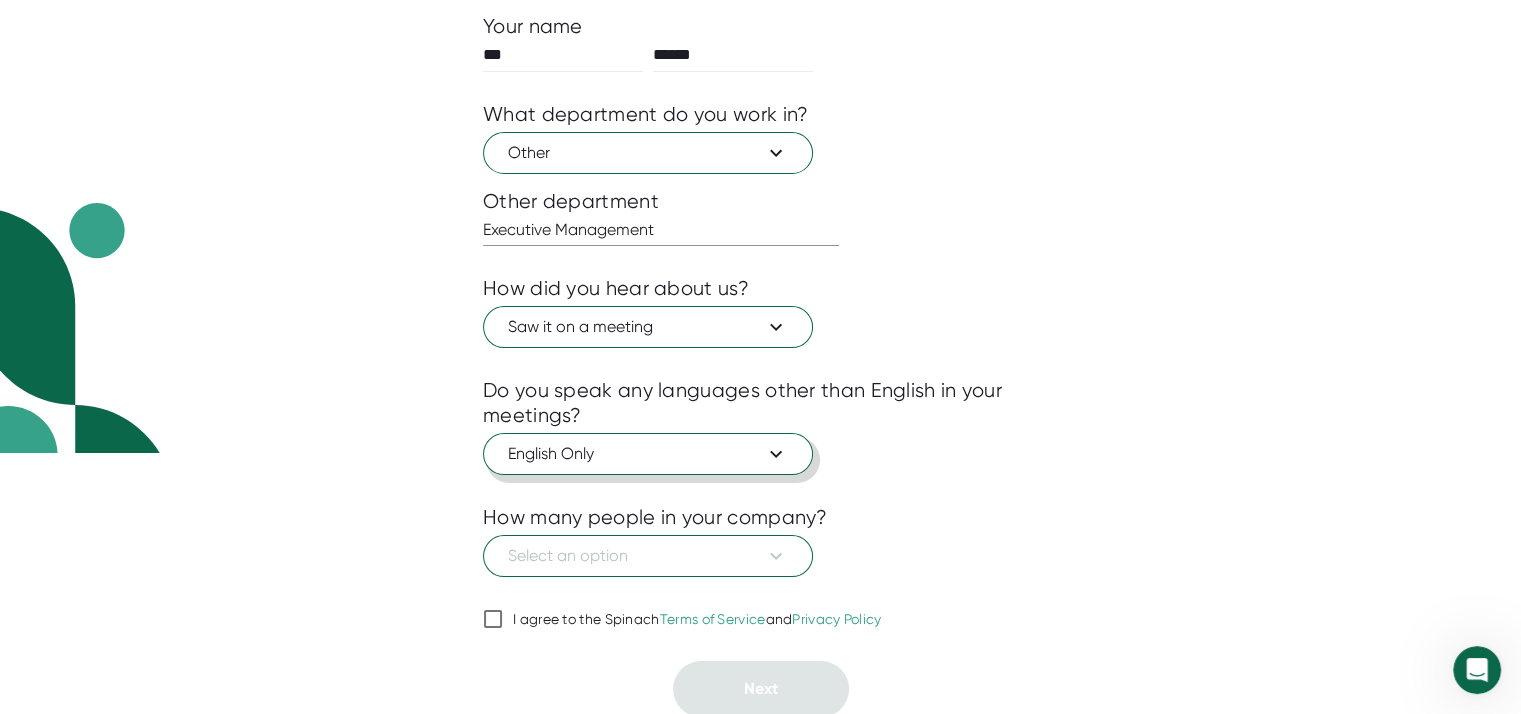 click on "English Only" at bounding box center [648, 454] 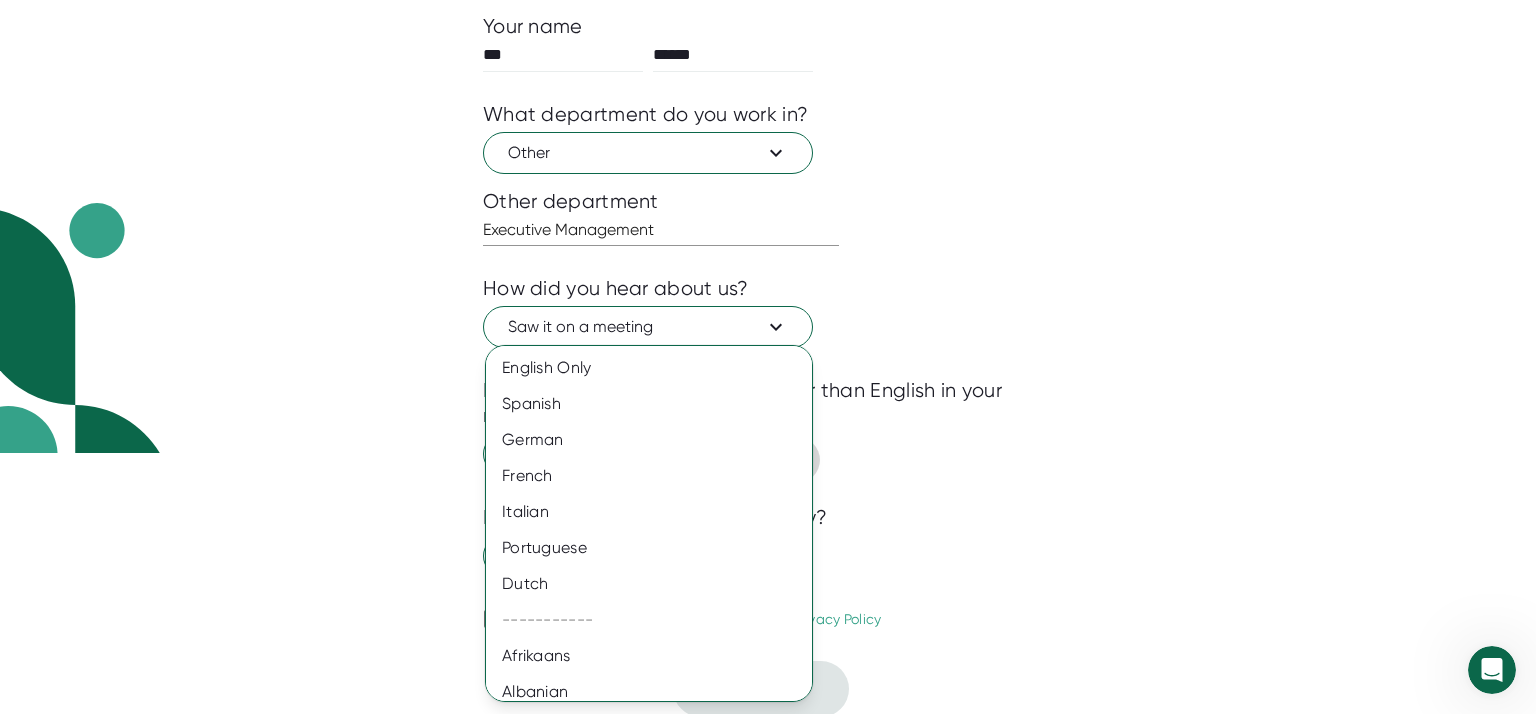 click on "German" at bounding box center (656, 440) 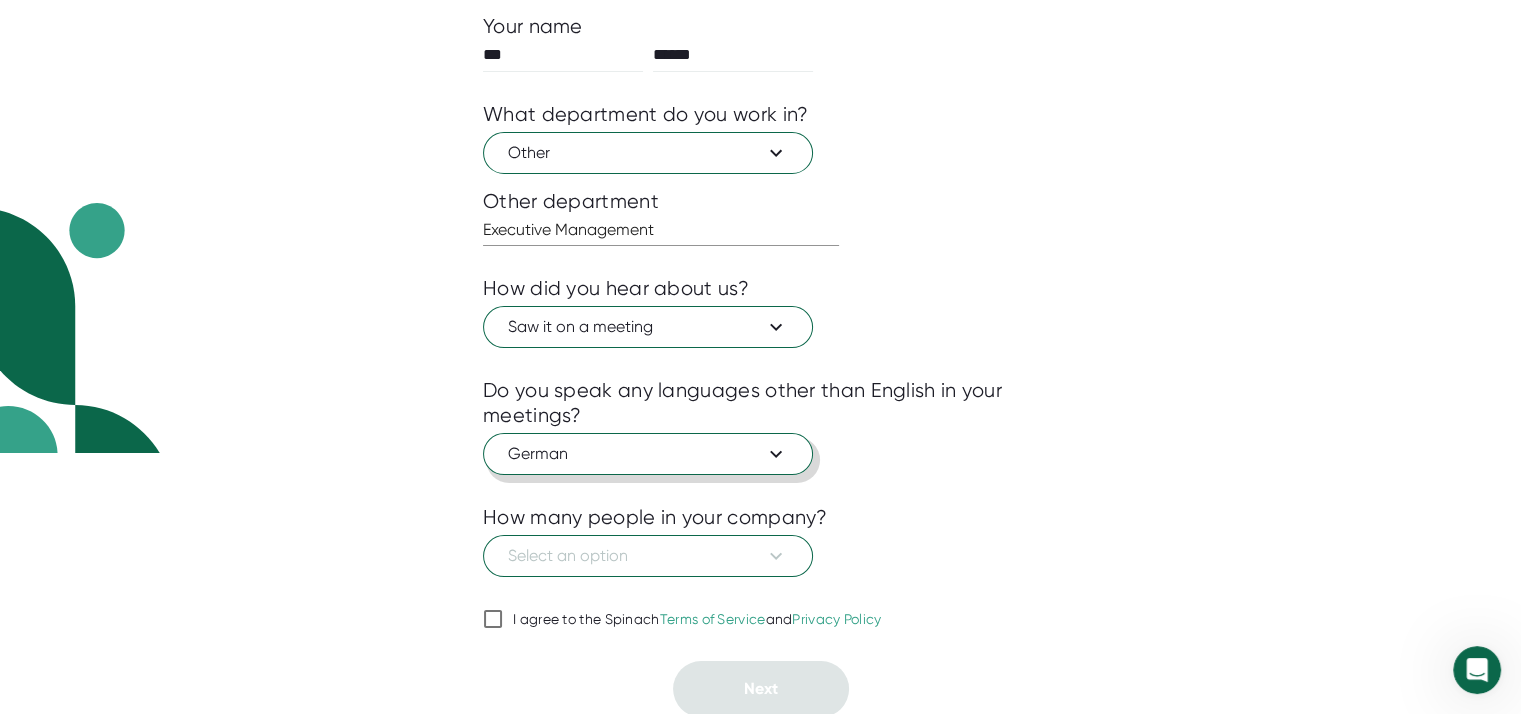 click on "German" at bounding box center [648, 454] 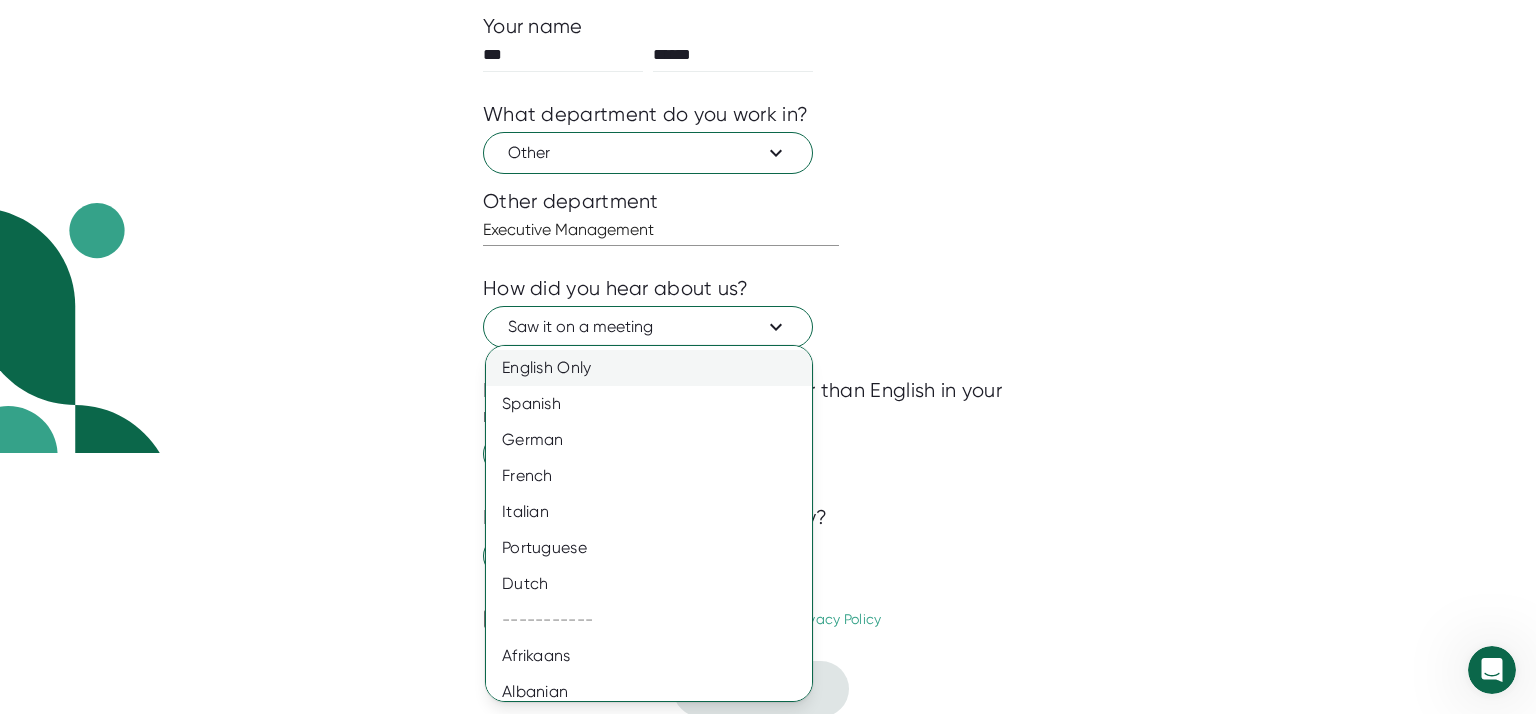click on "English Only" at bounding box center [656, 368] 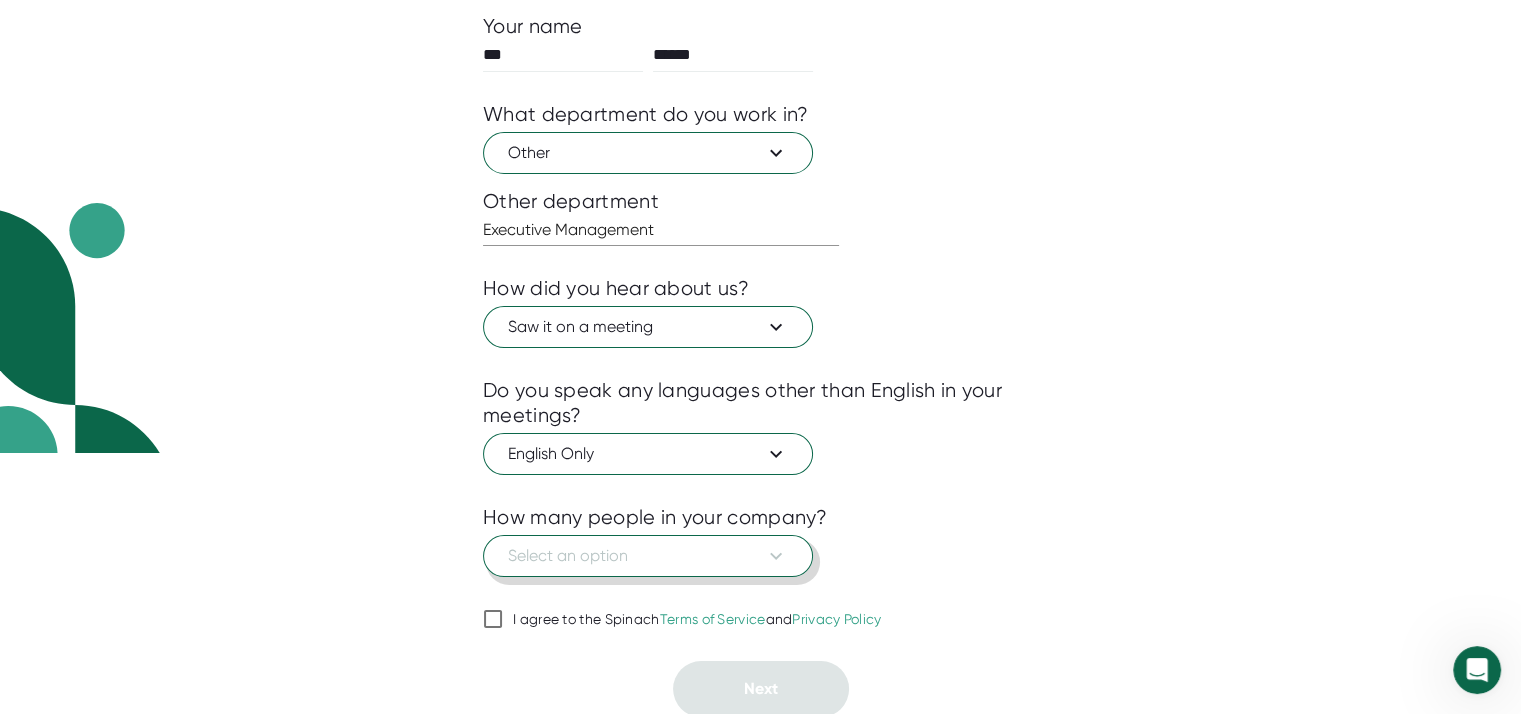 click on "Select an option" at bounding box center (648, 556) 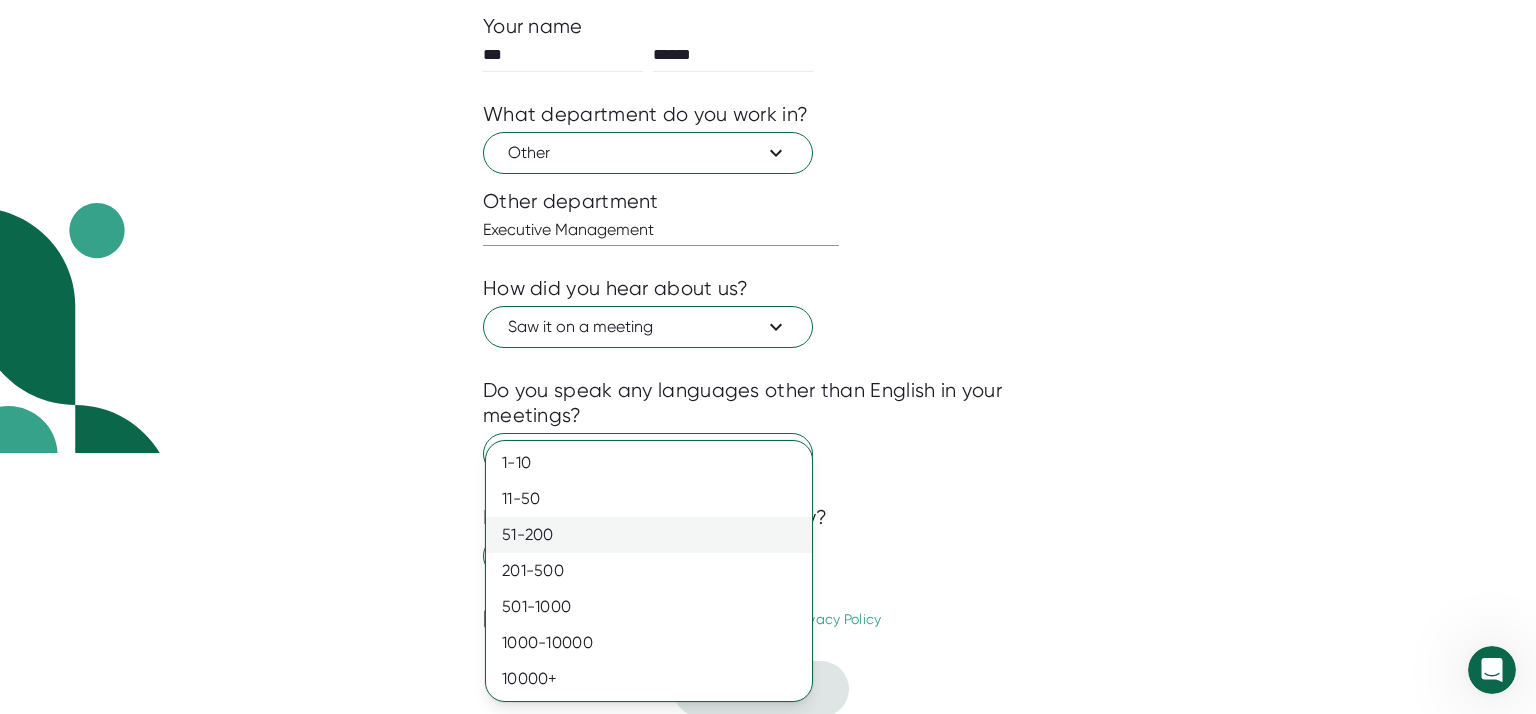 click on "51-200" at bounding box center [649, 535] 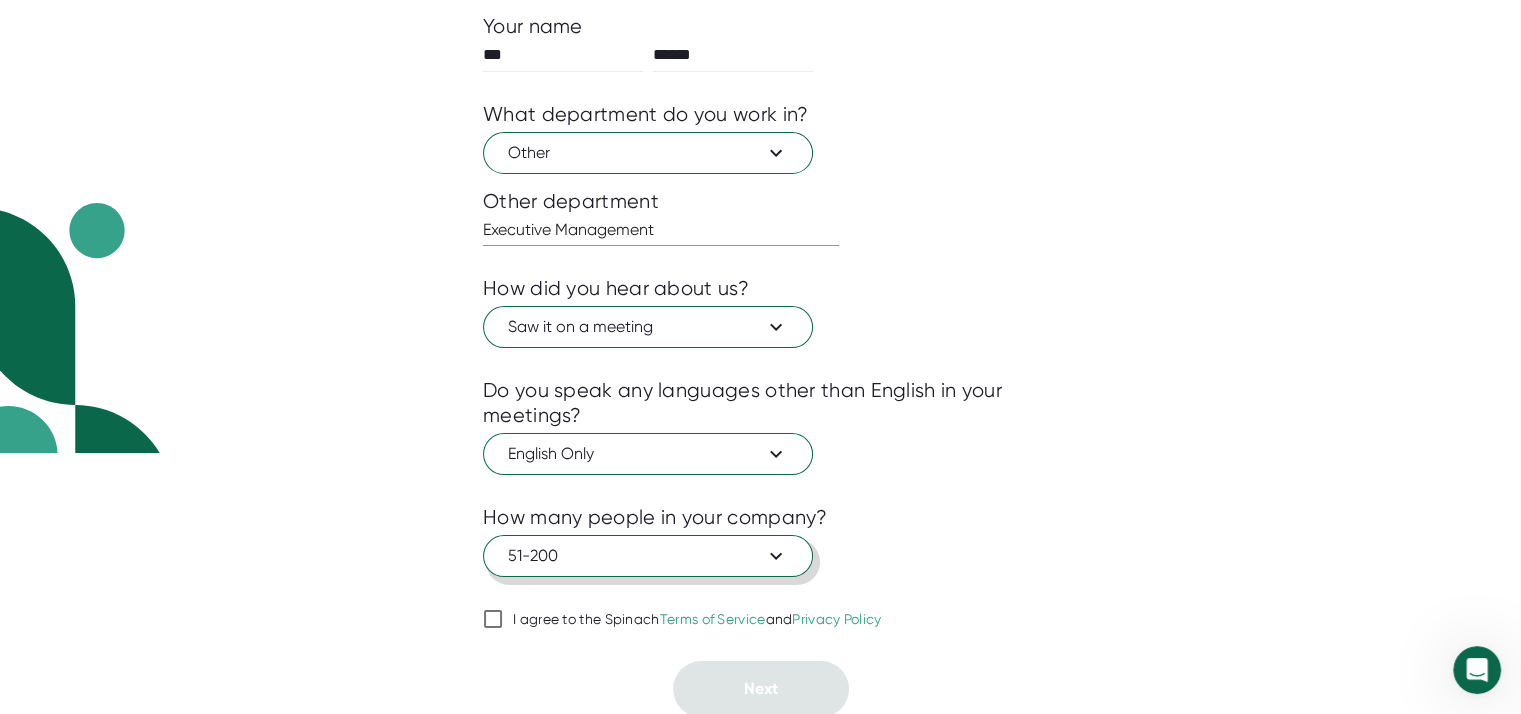 click on "51-200" at bounding box center [648, 556] 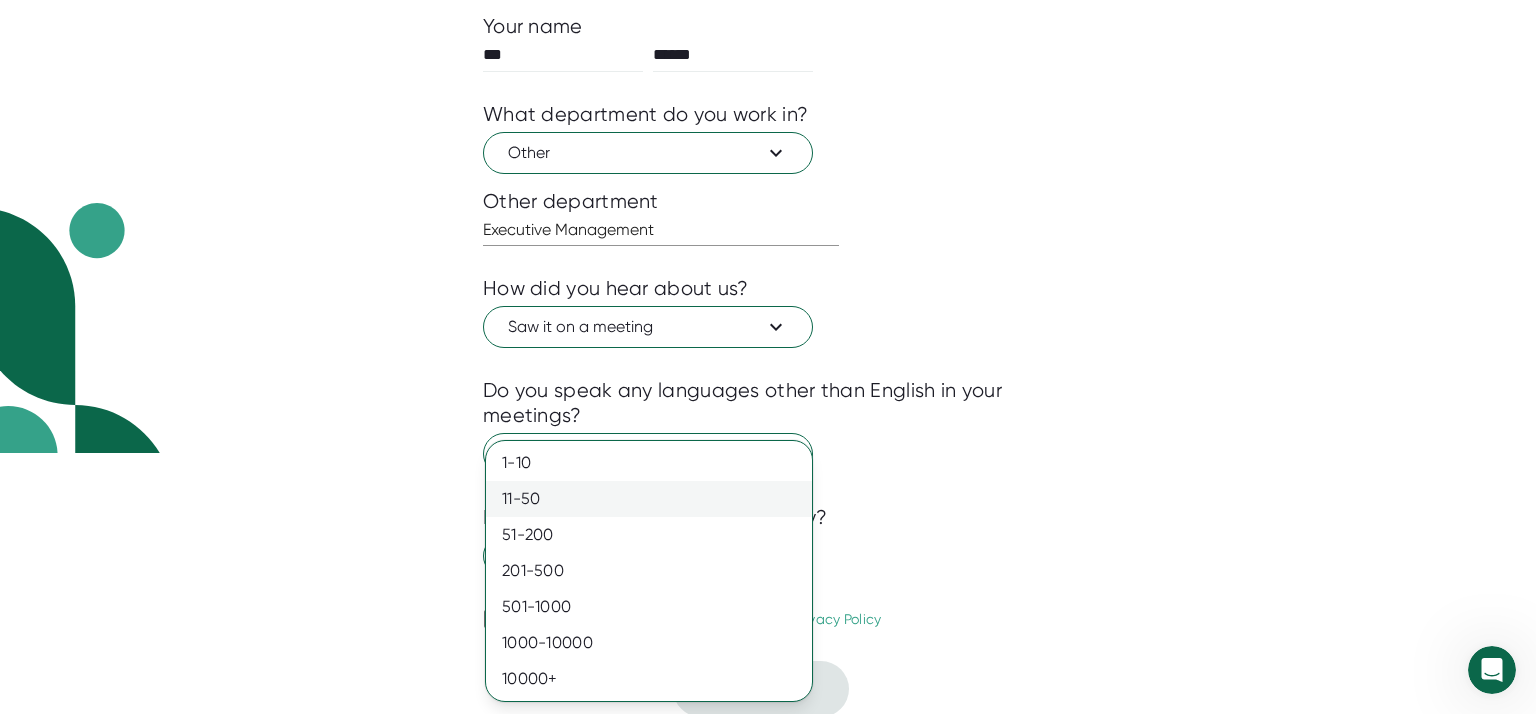 click on "11-50" at bounding box center (649, 499) 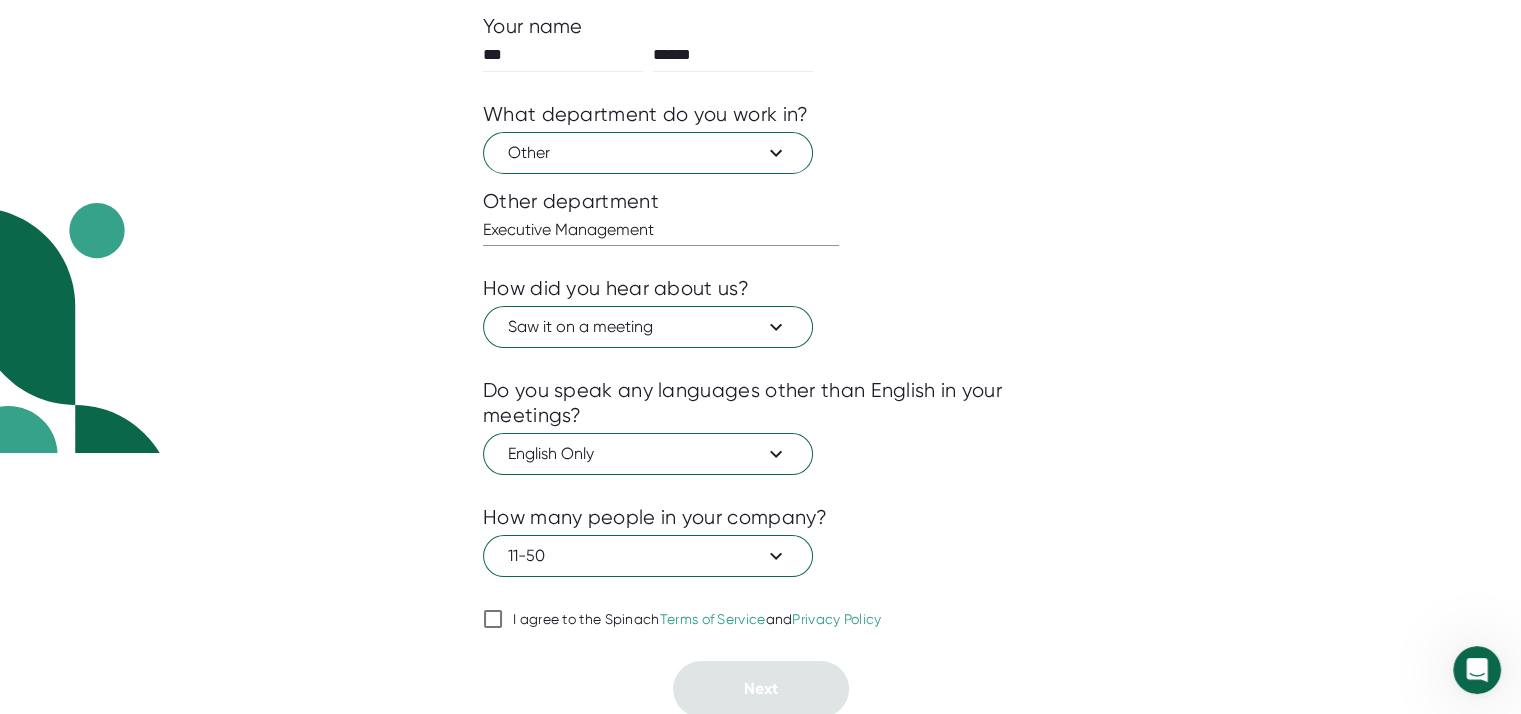 click on "I agree to the Spinach  Terms of Service  and  Privacy Policy" at bounding box center (697, 620) 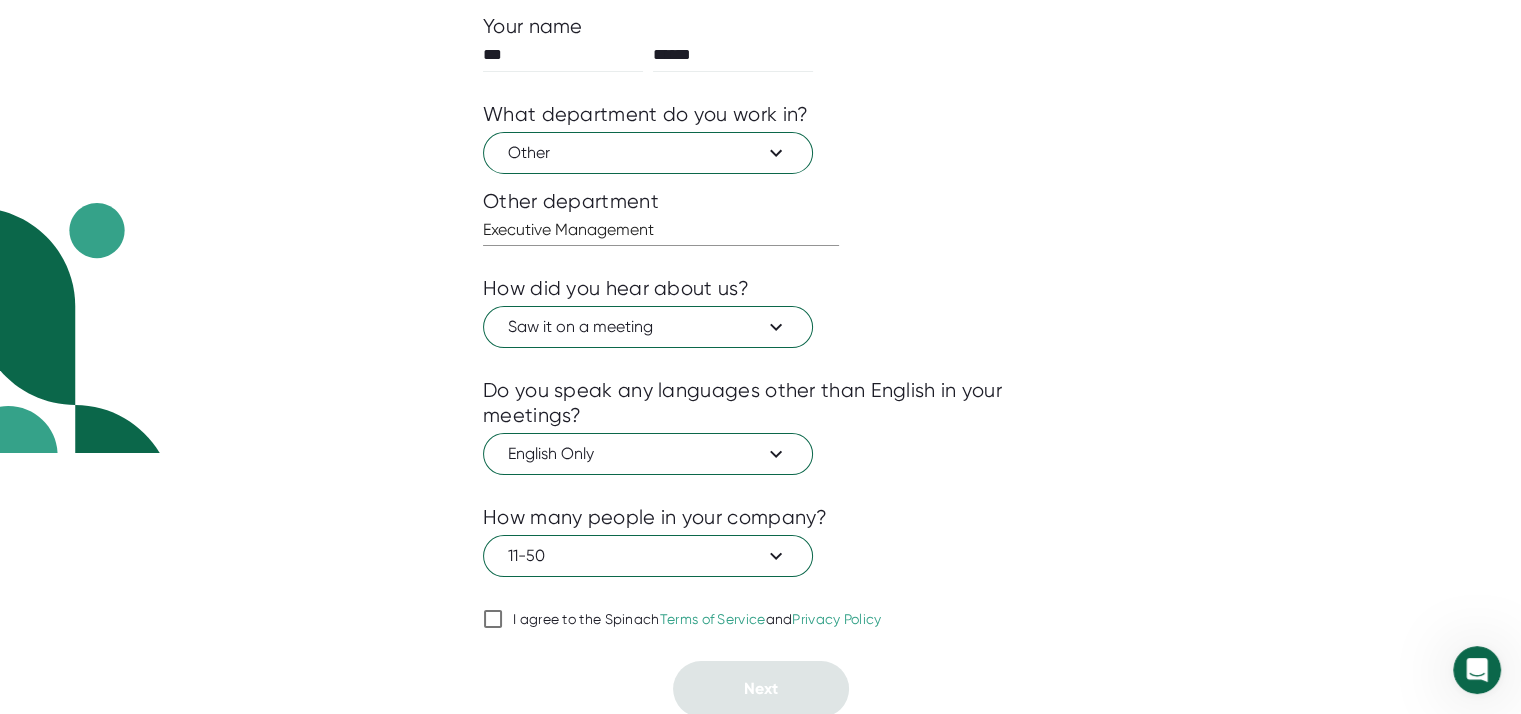 click on "I agree to the Spinach  Terms of Service  and  Privacy Policy" at bounding box center [493, 619] 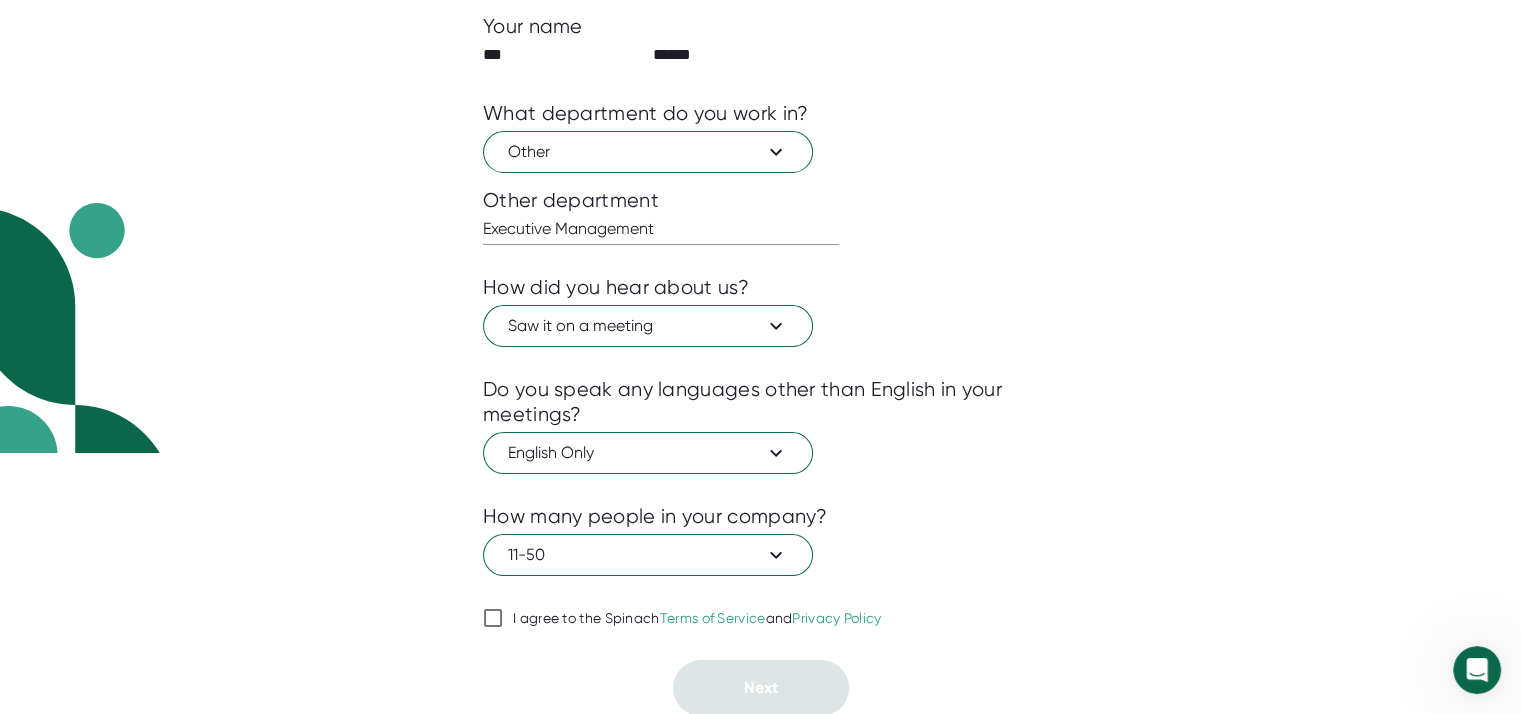 checkbox on "true" 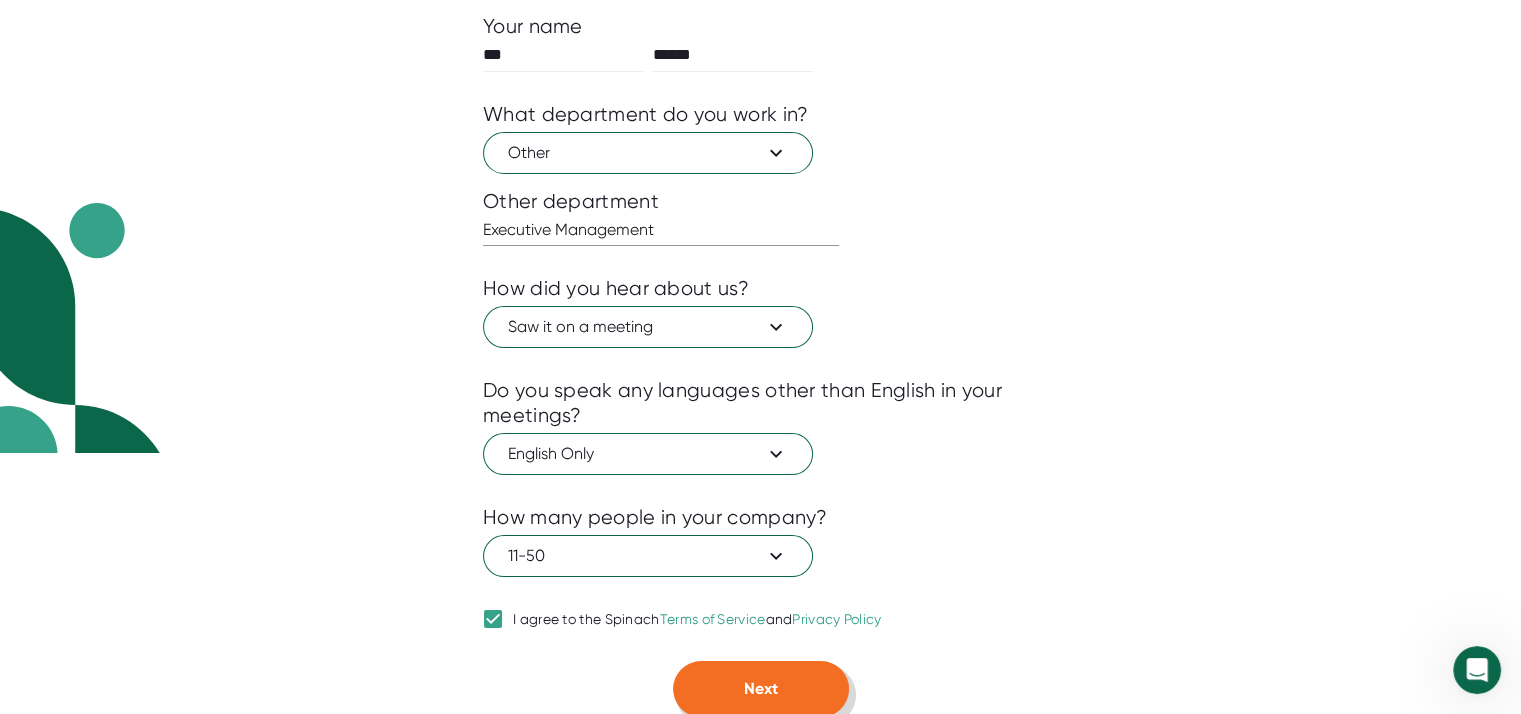 click on "Next" at bounding box center [761, 689] 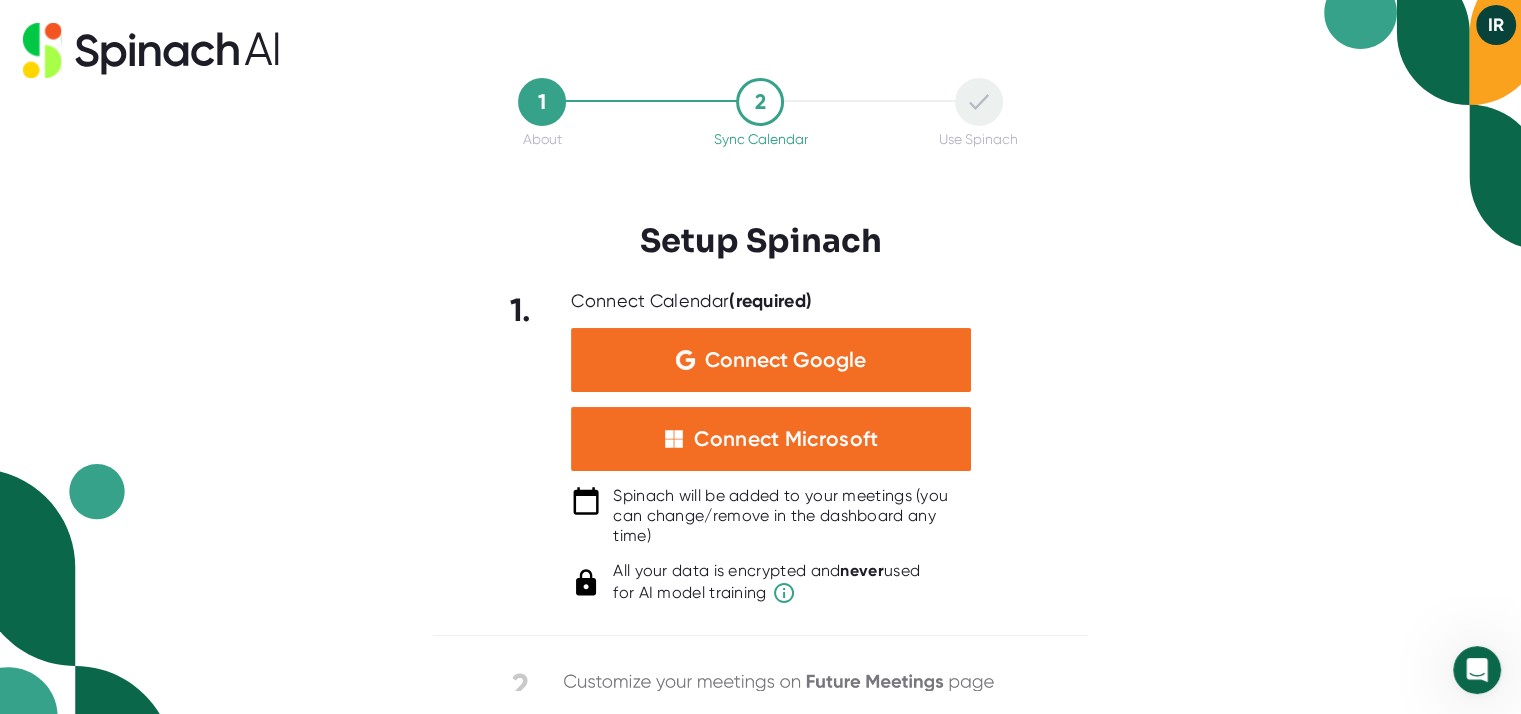 scroll, scrollTop: 0, scrollLeft: 0, axis: both 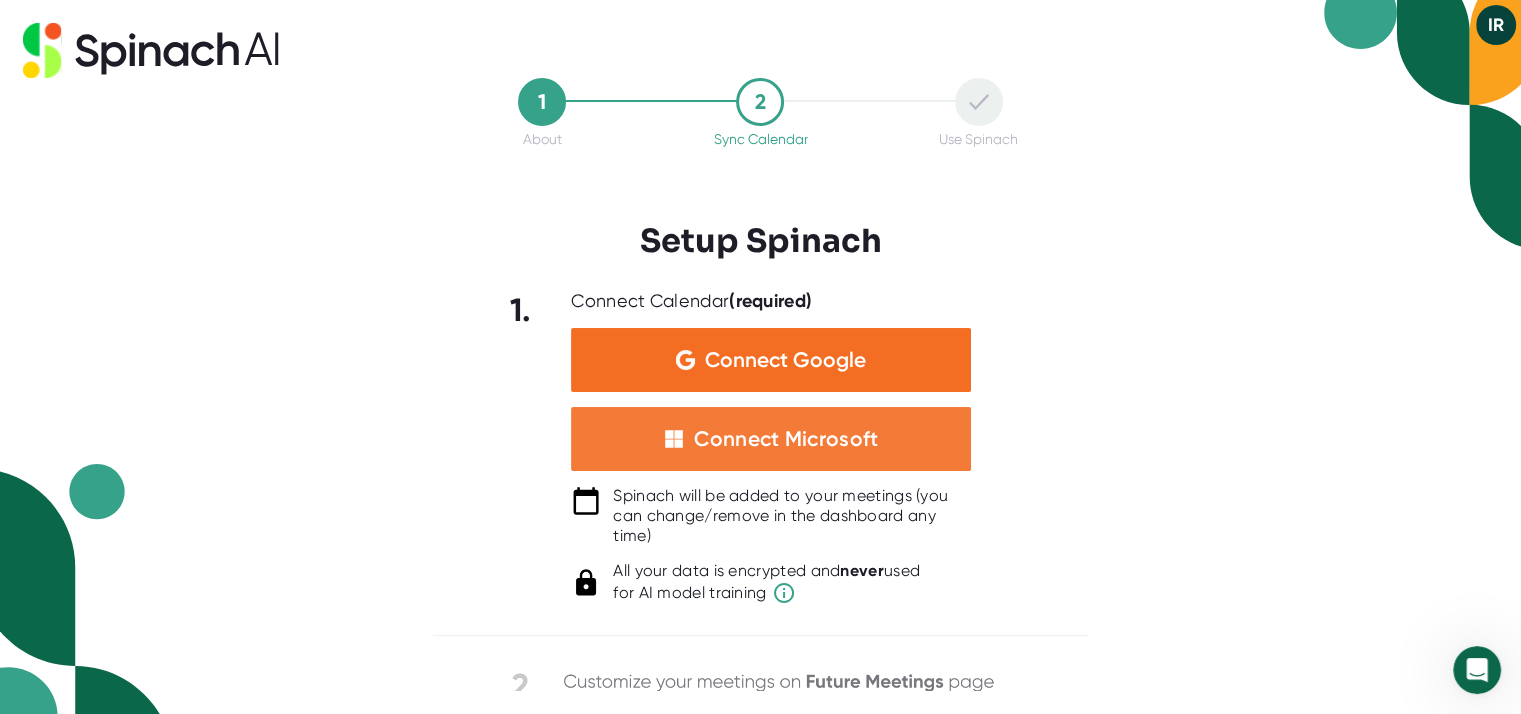 click on "Connect Microsoft" at bounding box center (786, 439) 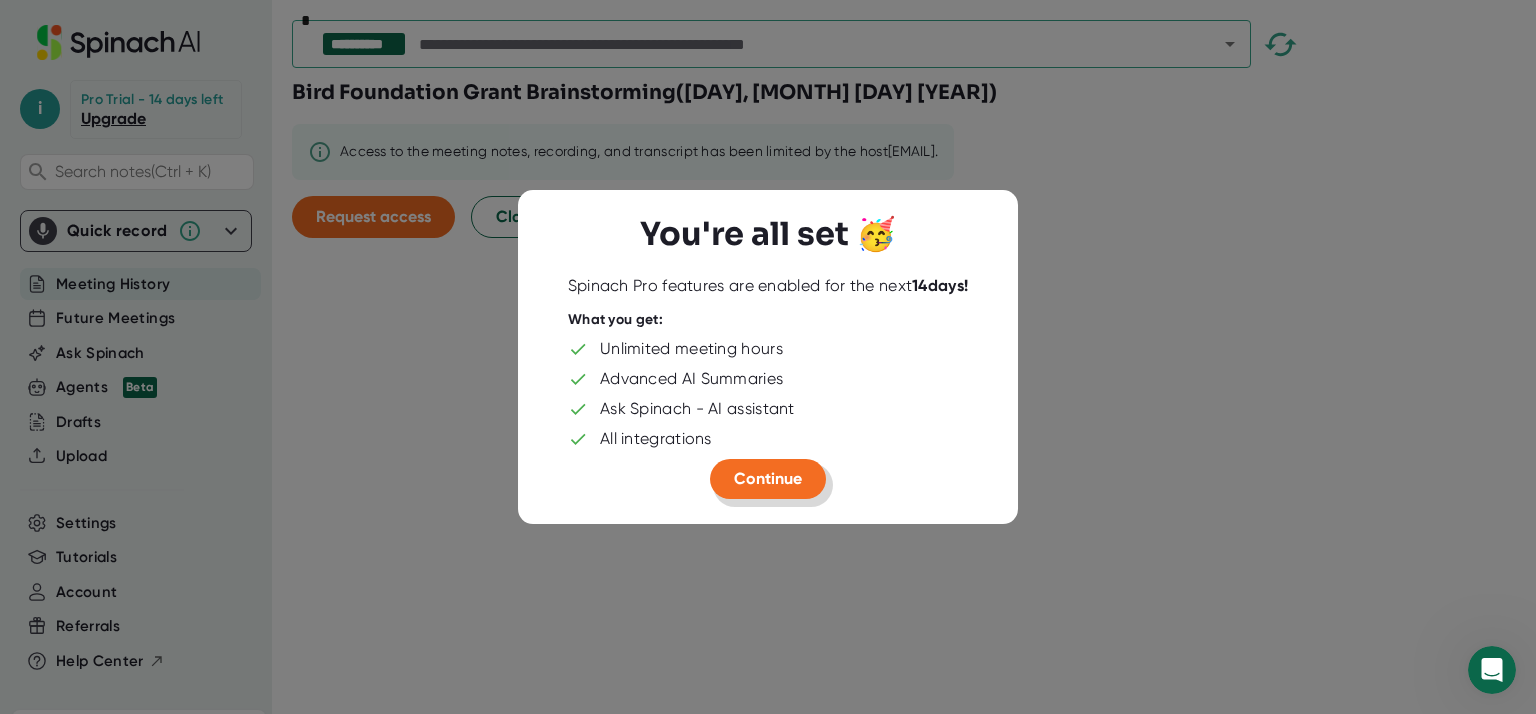click on "Continue" at bounding box center [768, 478] 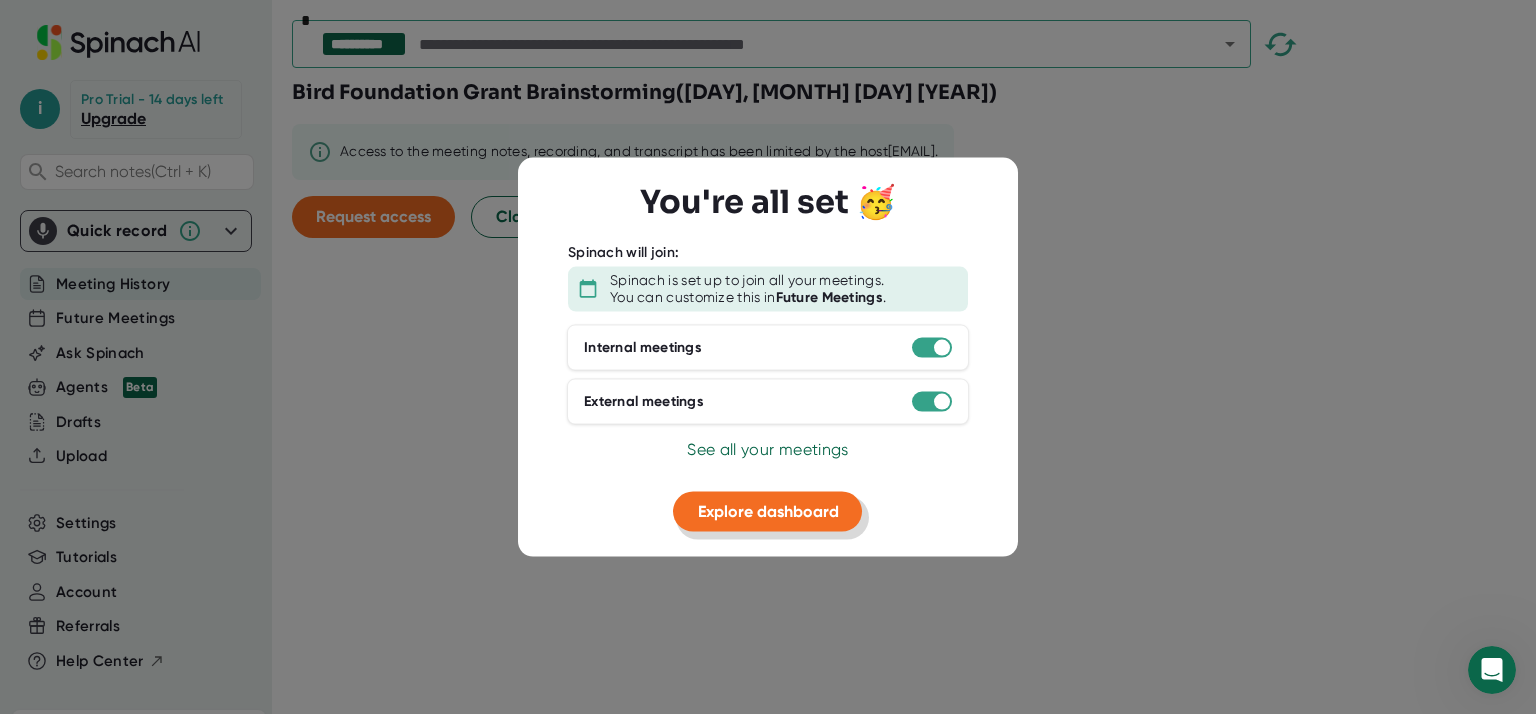 click on "Explore dashboard" at bounding box center (768, 510) 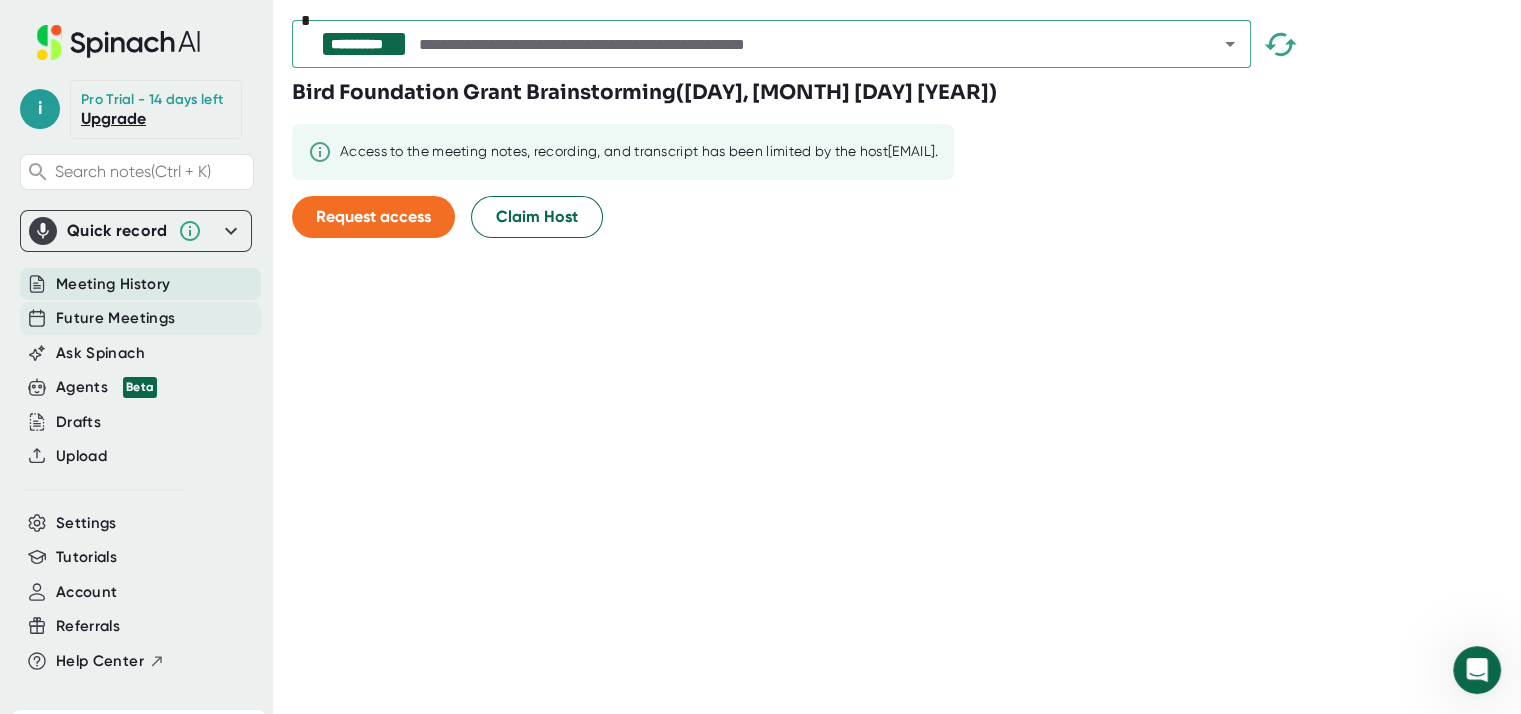 click on "Future Meetings" at bounding box center (115, 318) 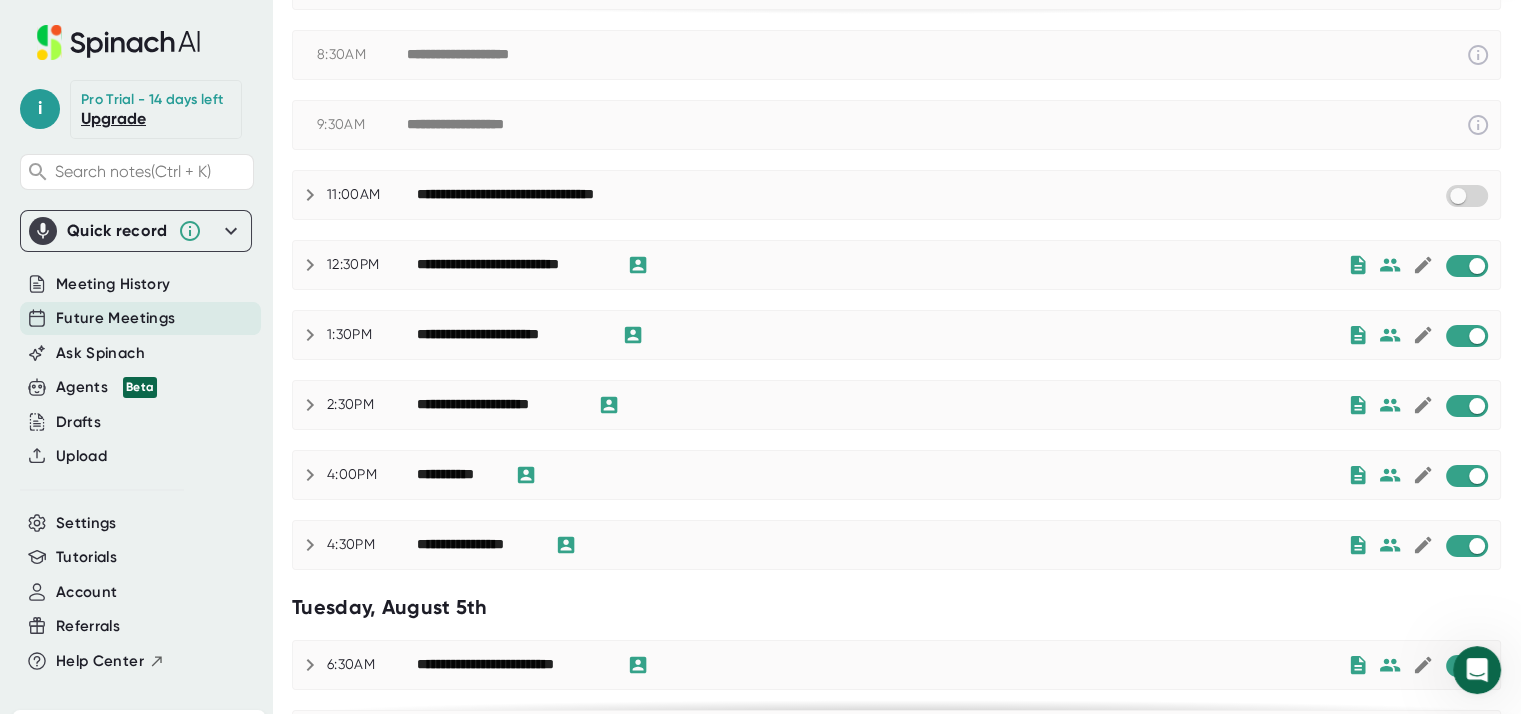 scroll, scrollTop: 300, scrollLeft: 0, axis: vertical 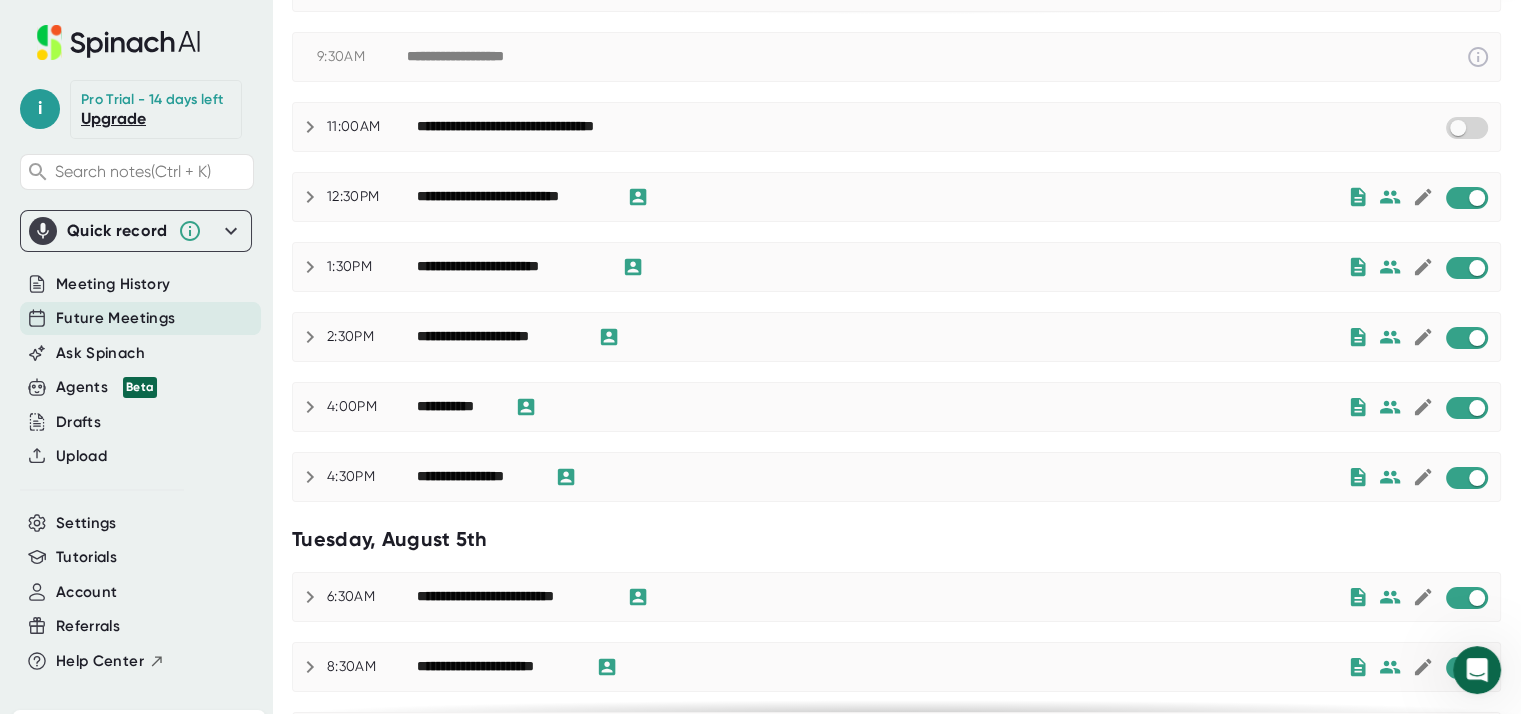 click 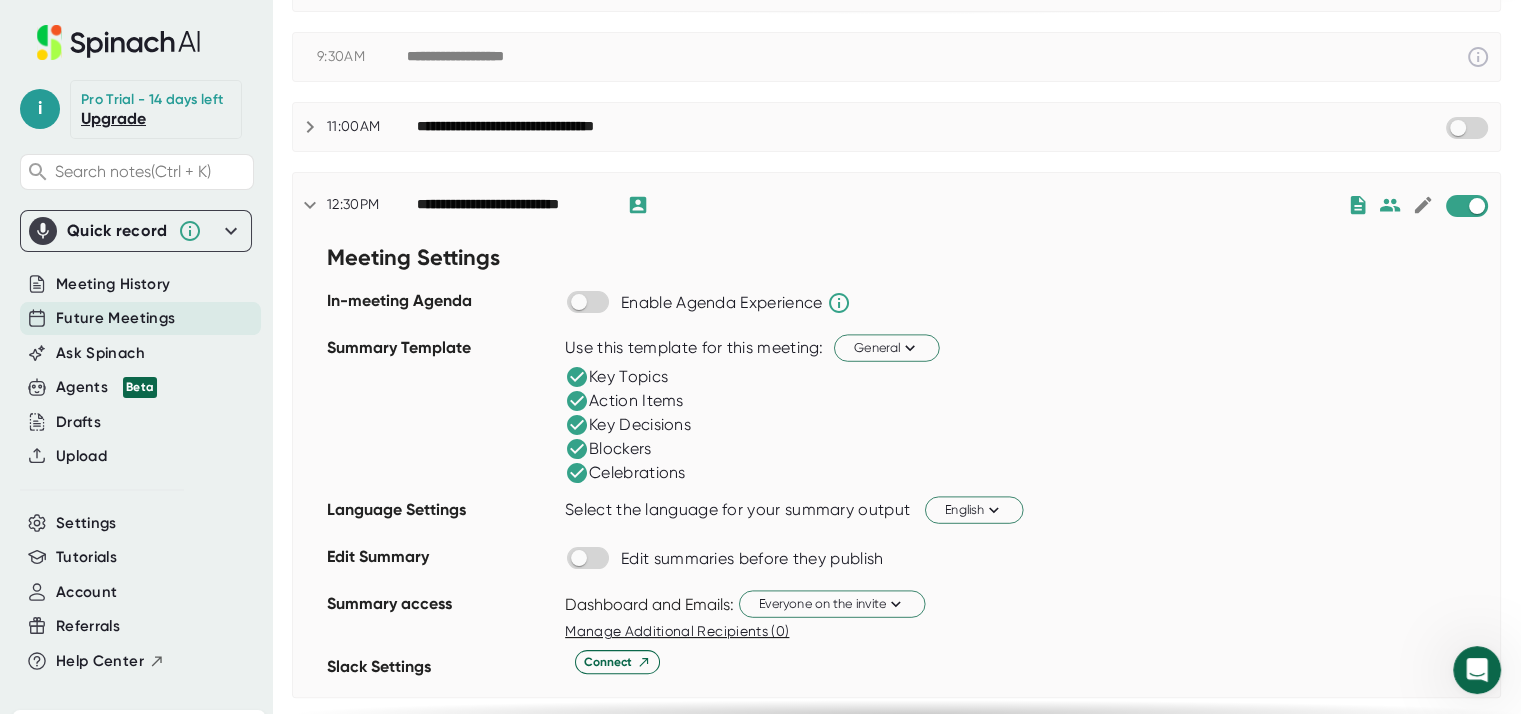 scroll, scrollTop: 400, scrollLeft: 0, axis: vertical 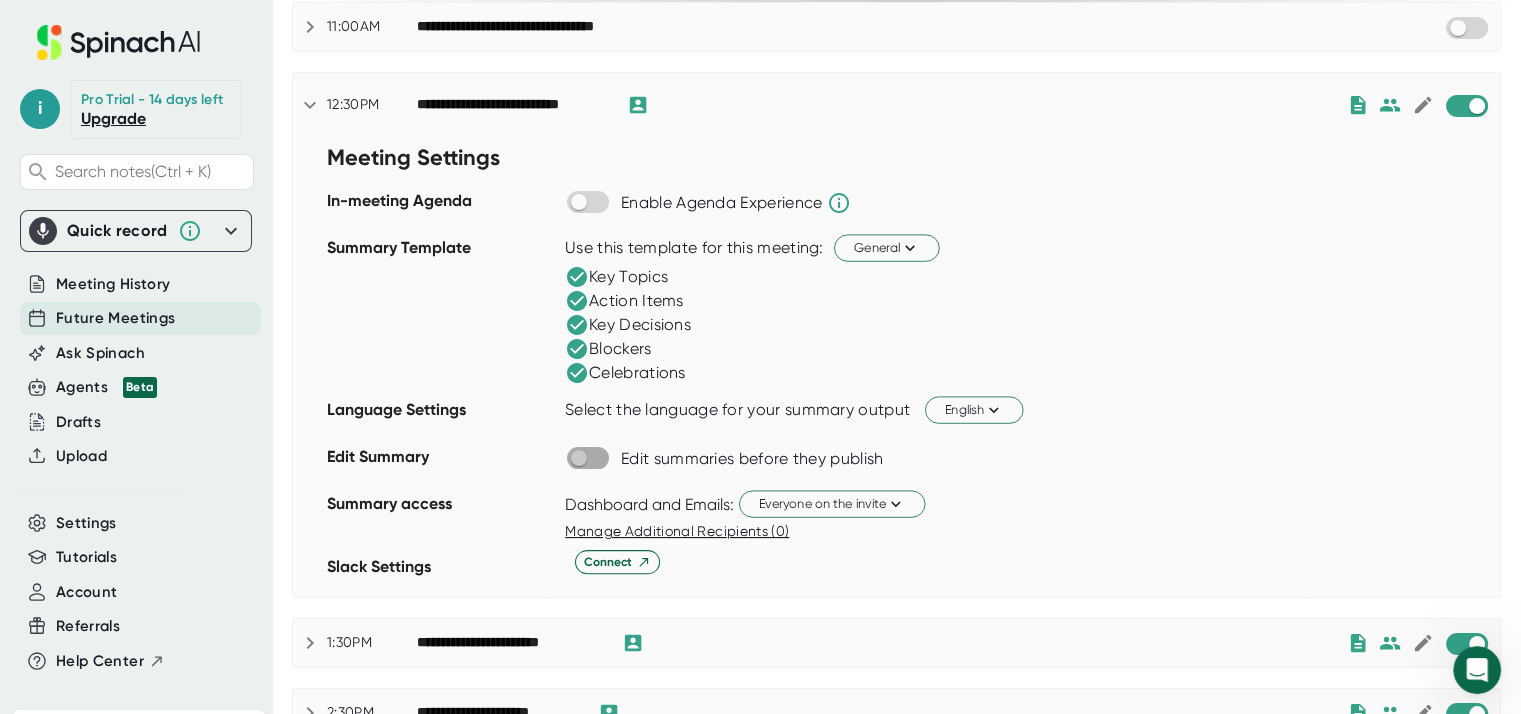 click at bounding box center [578, 458] 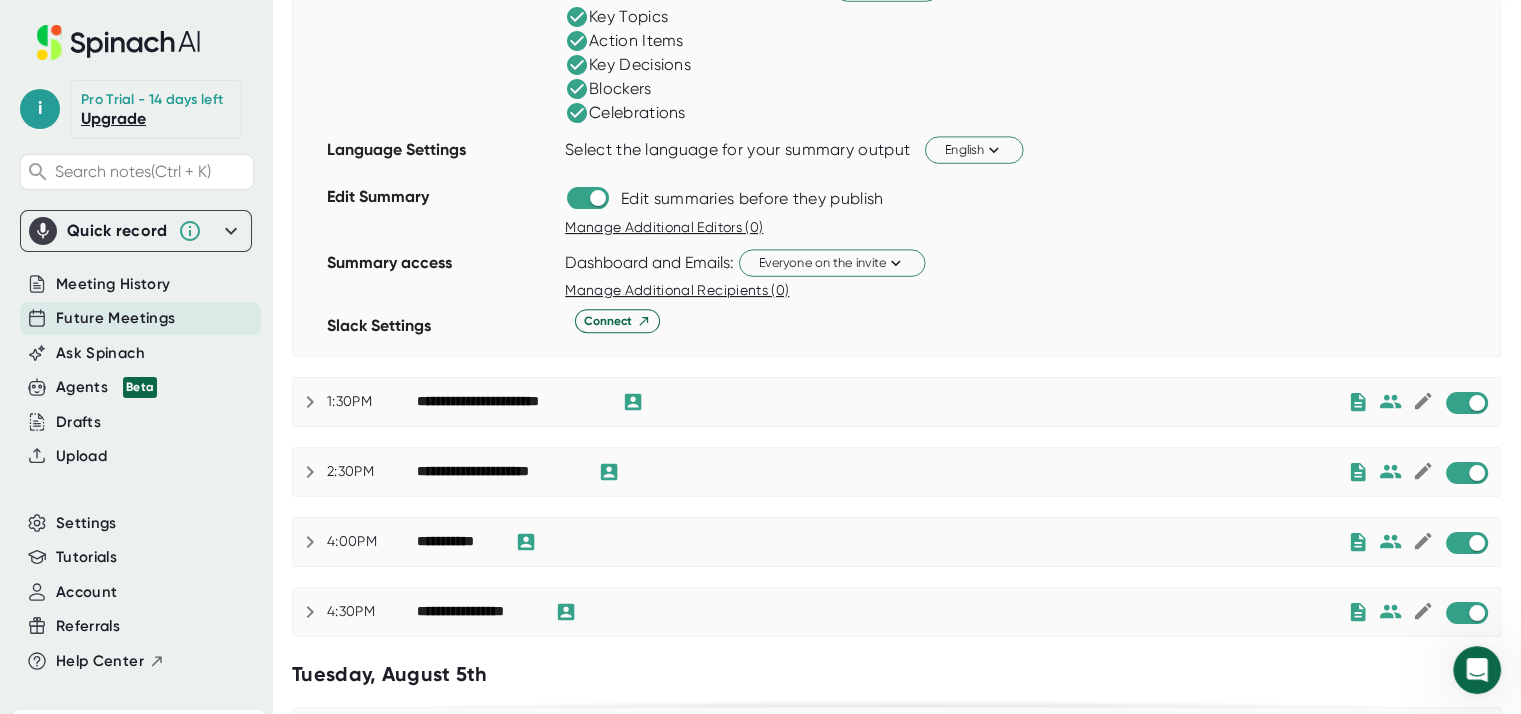 scroll, scrollTop: 700, scrollLeft: 0, axis: vertical 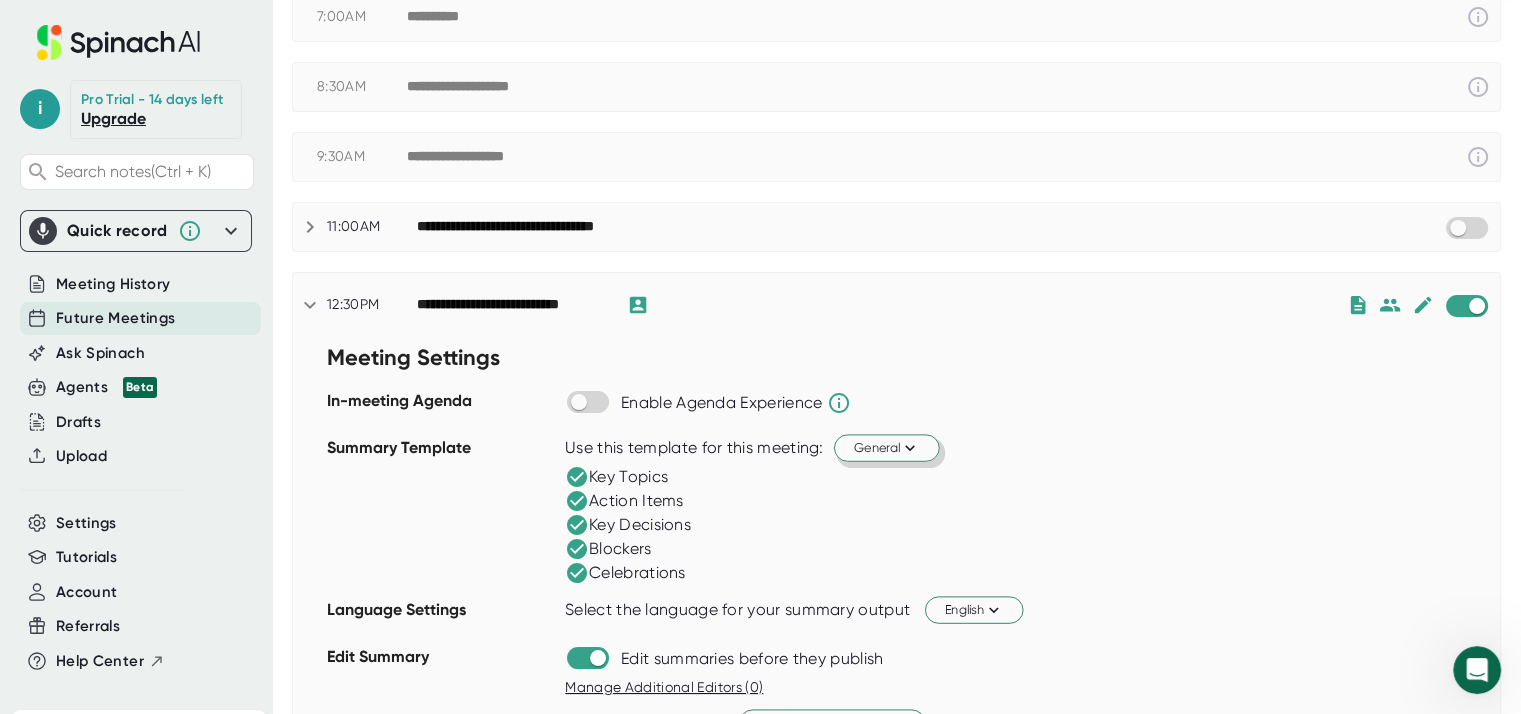 click on "General" at bounding box center [887, 447] 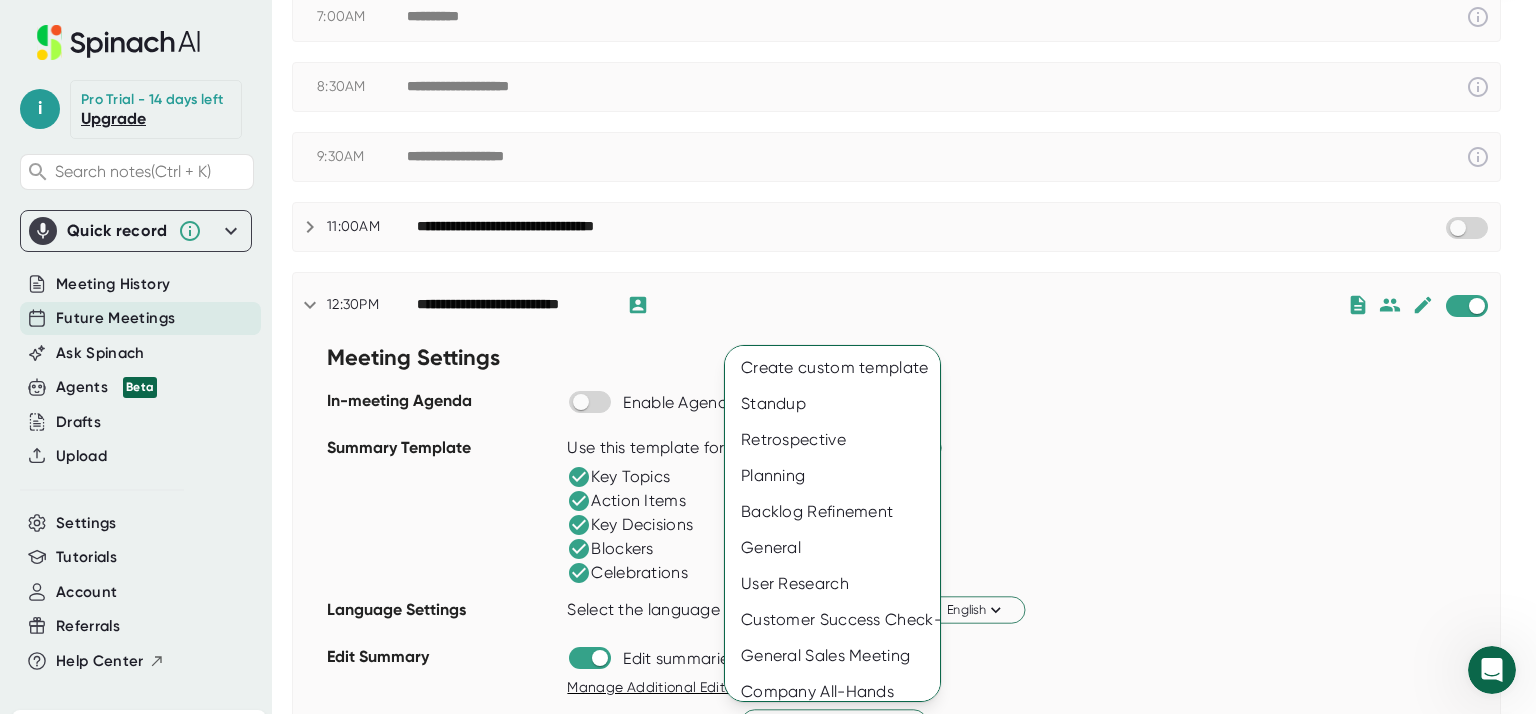 click at bounding box center (768, 357) 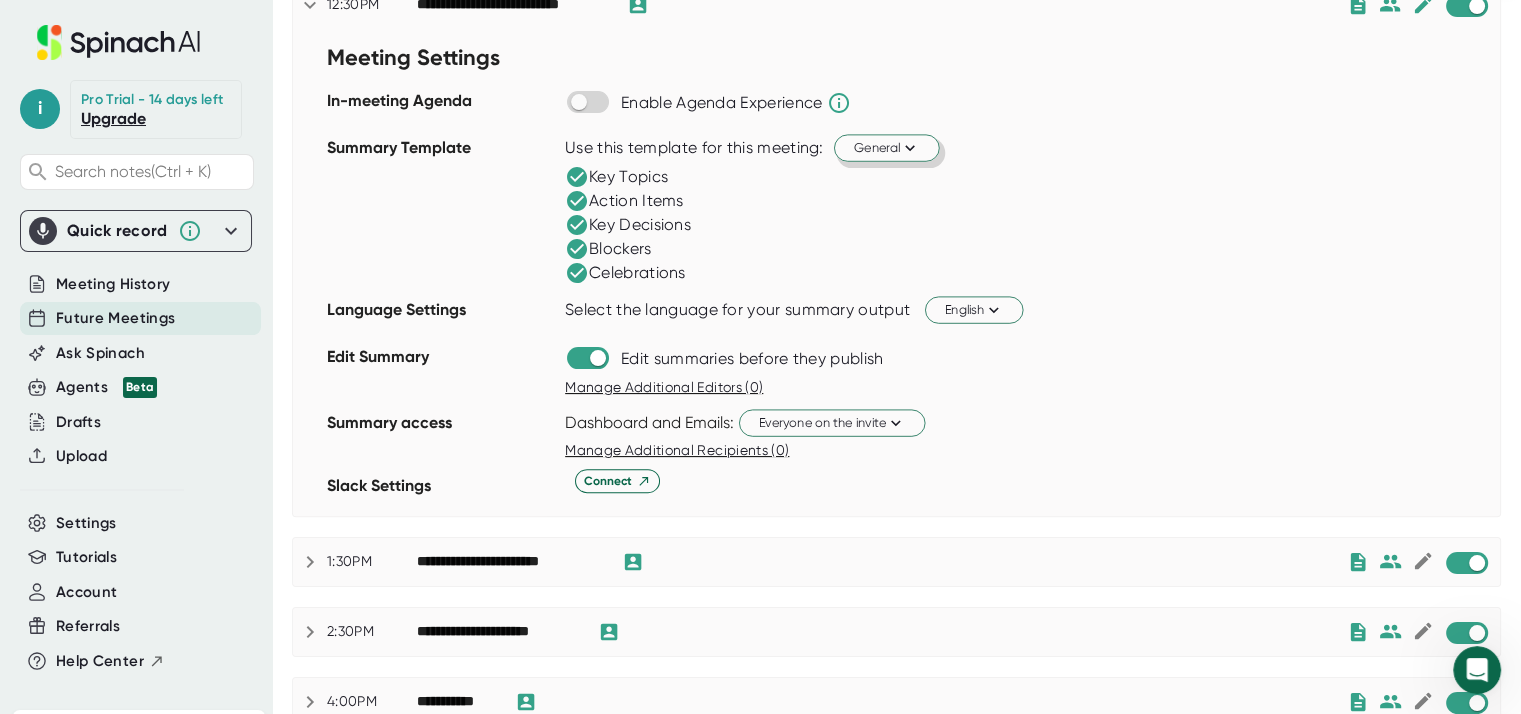 scroll, scrollTop: 400, scrollLeft: 0, axis: vertical 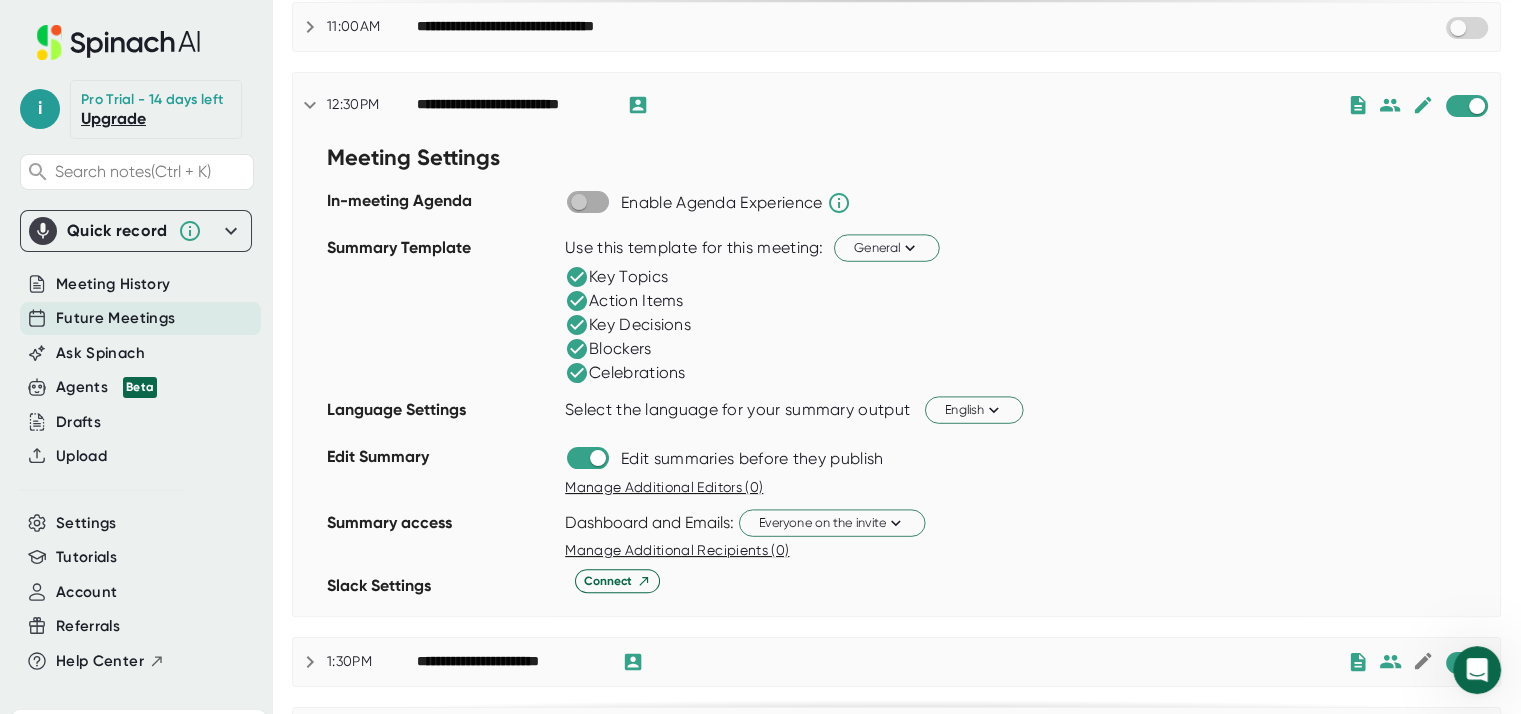 click at bounding box center [578, 202] 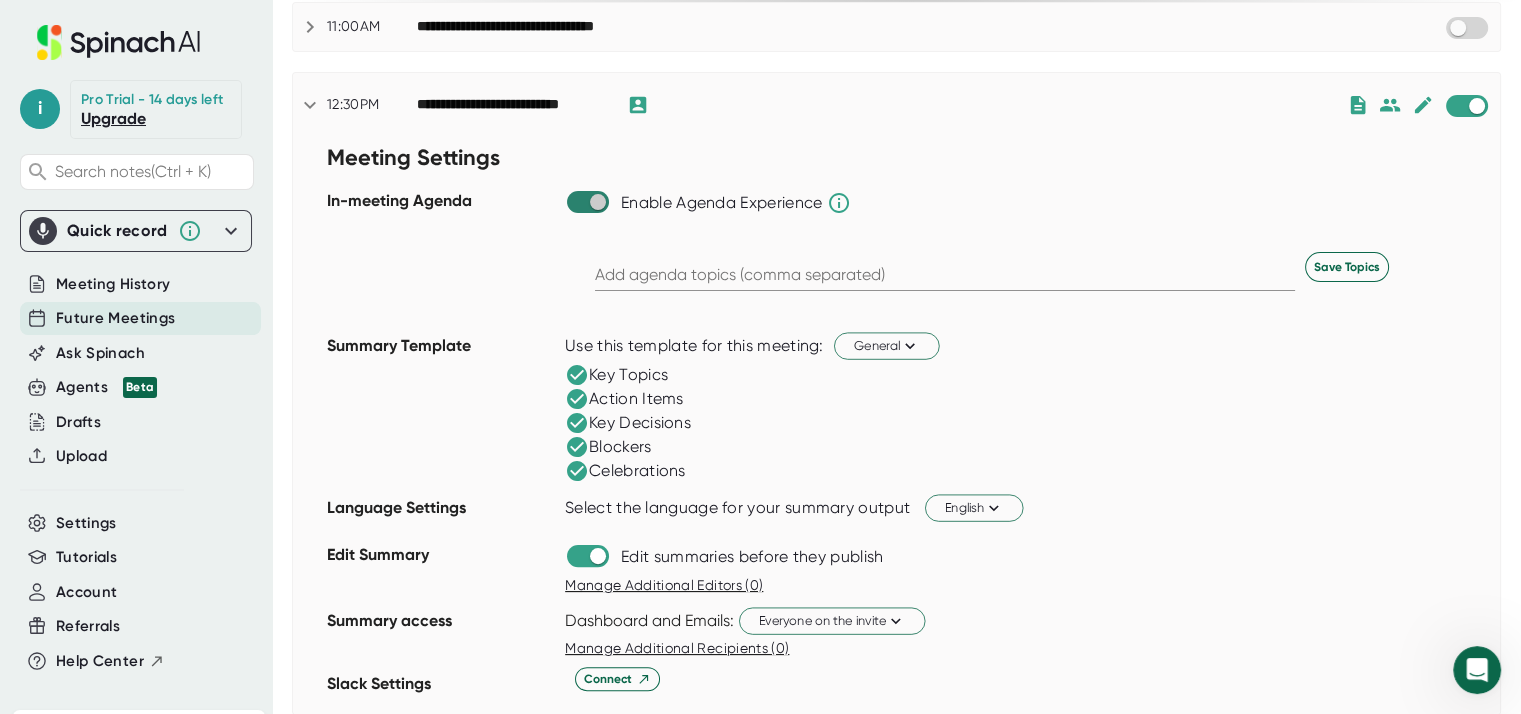 click at bounding box center [597, 202] 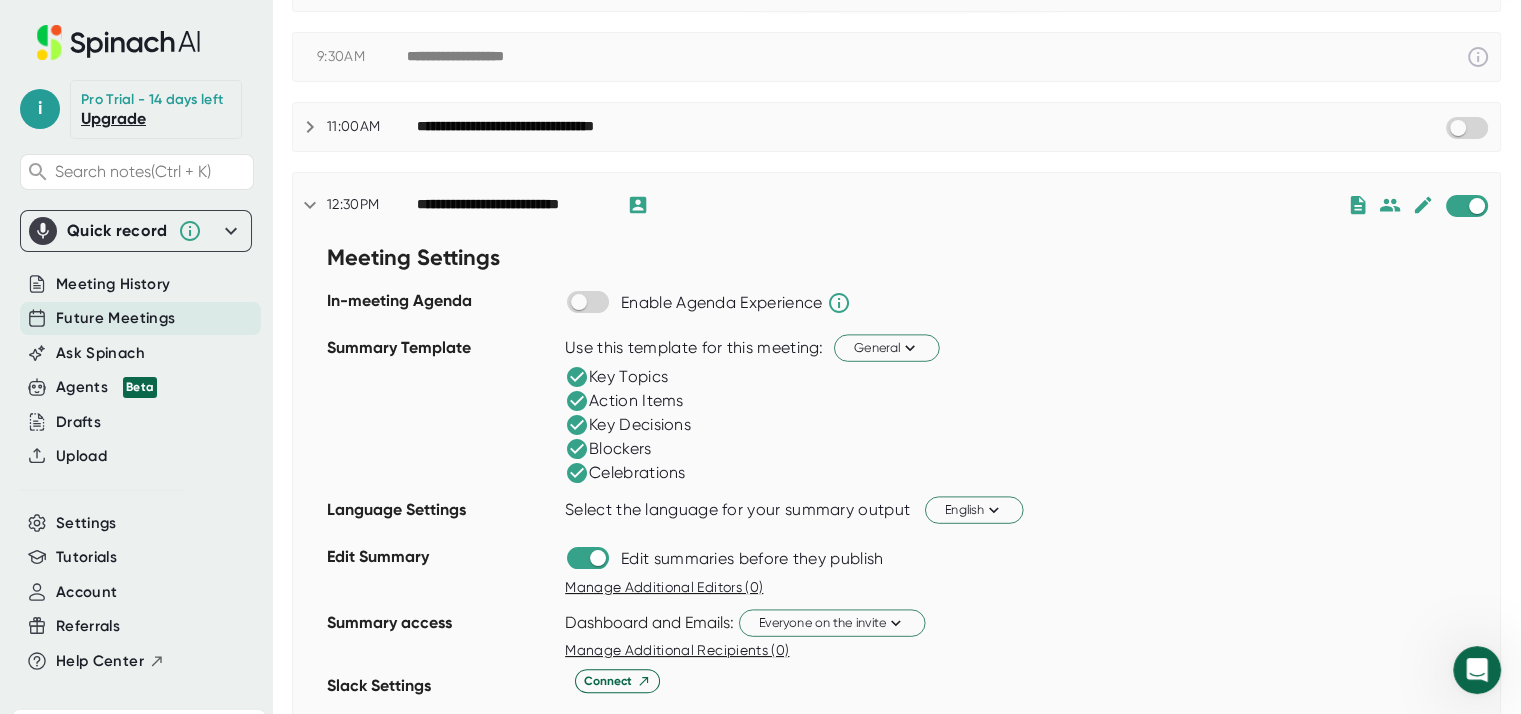 scroll, scrollTop: 400, scrollLeft: 0, axis: vertical 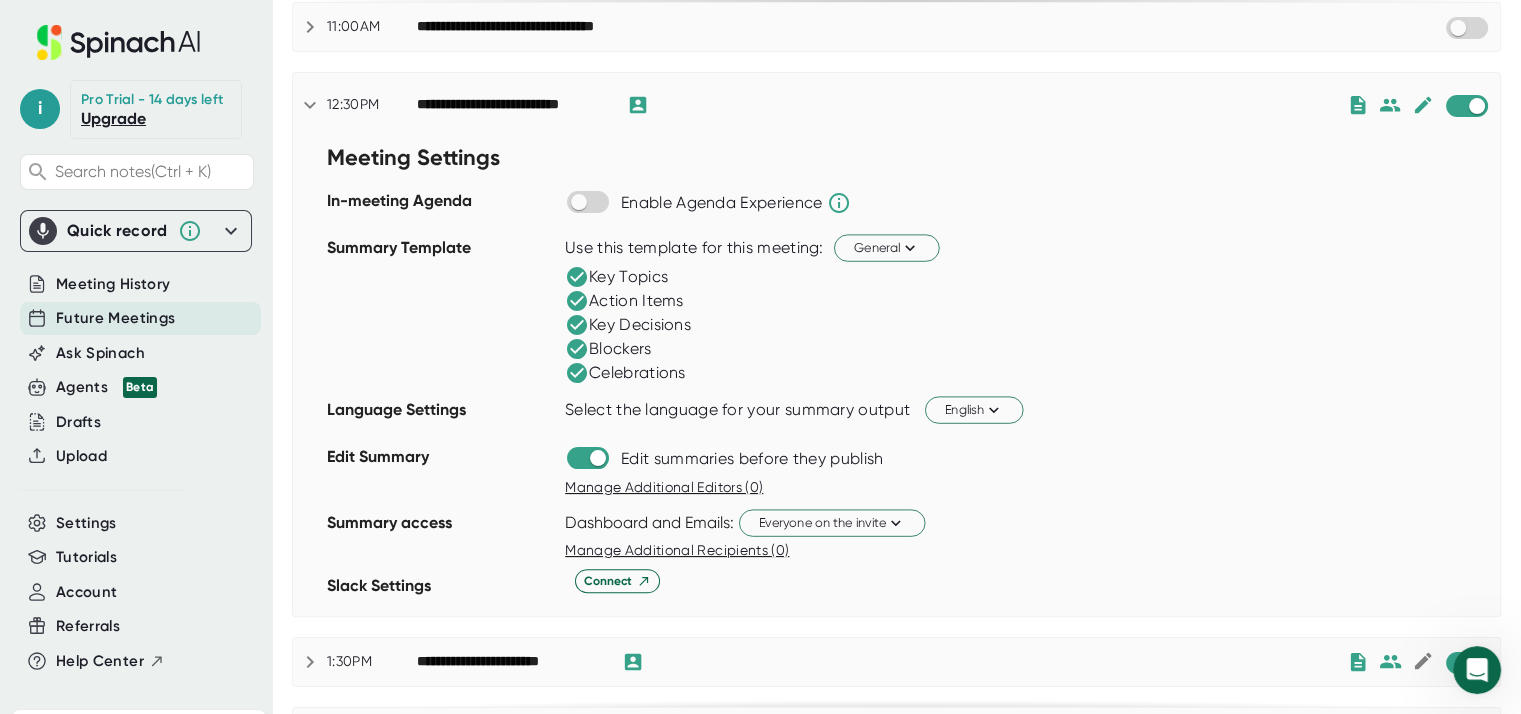 click on "Future Meetings" at bounding box center (115, 318) 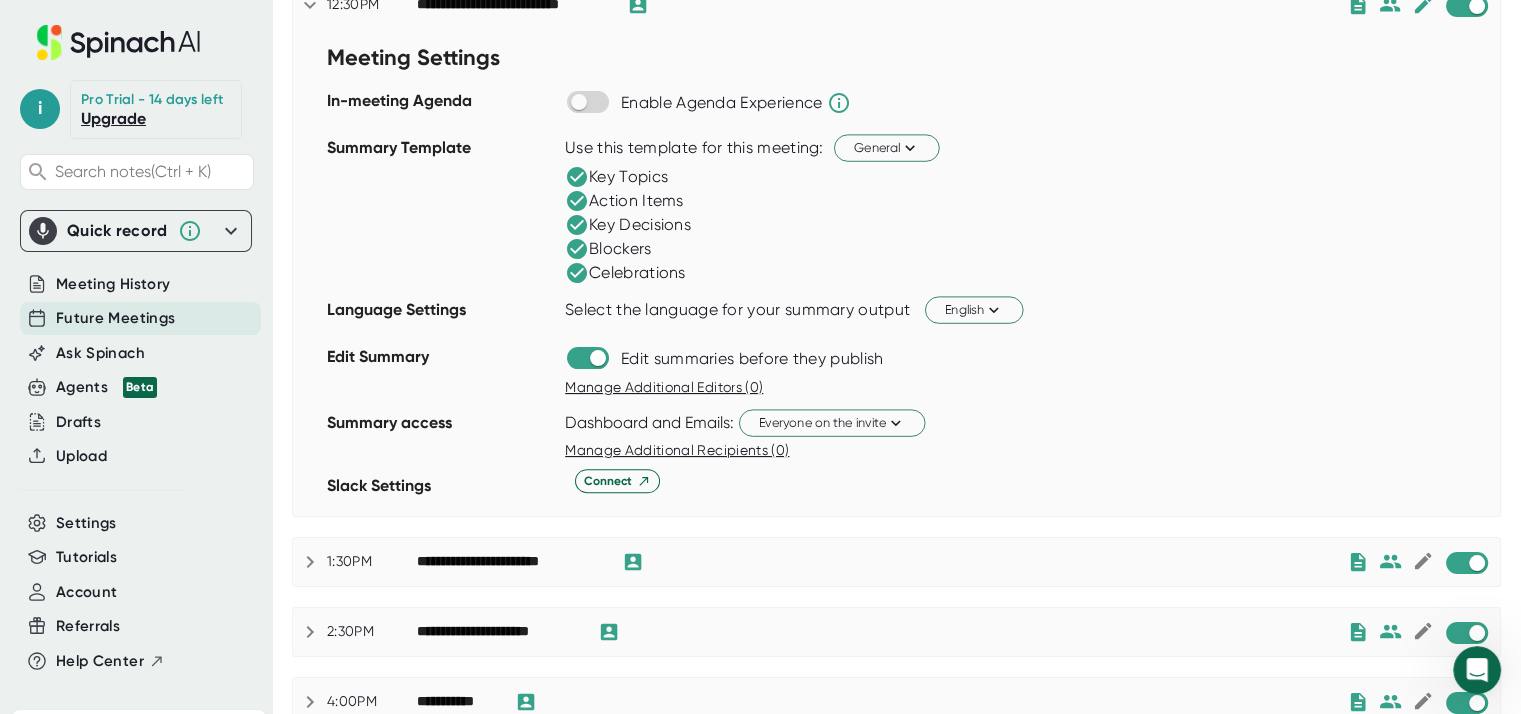 scroll, scrollTop: 400, scrollLeft: 0, axis: vertical 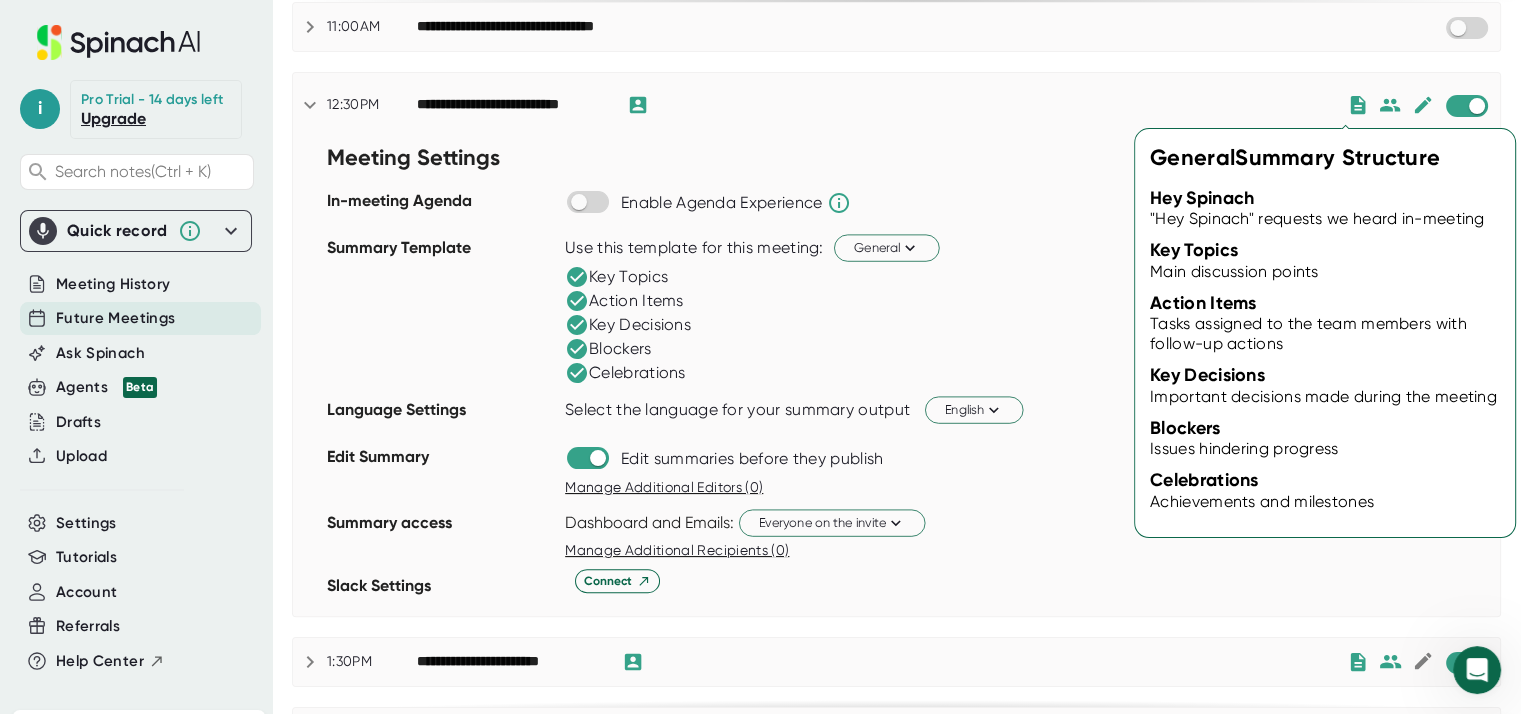 click 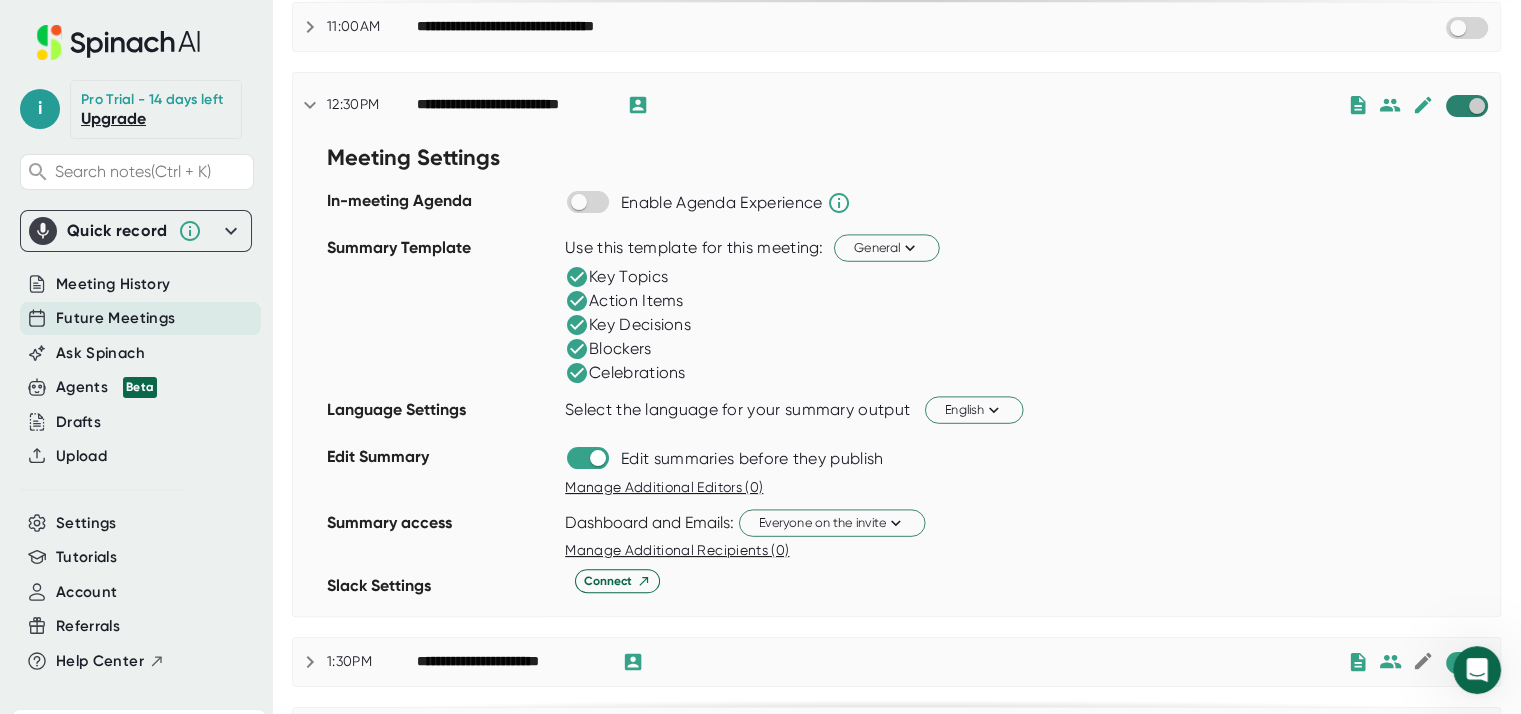 click at bounding box center [1476, 106] 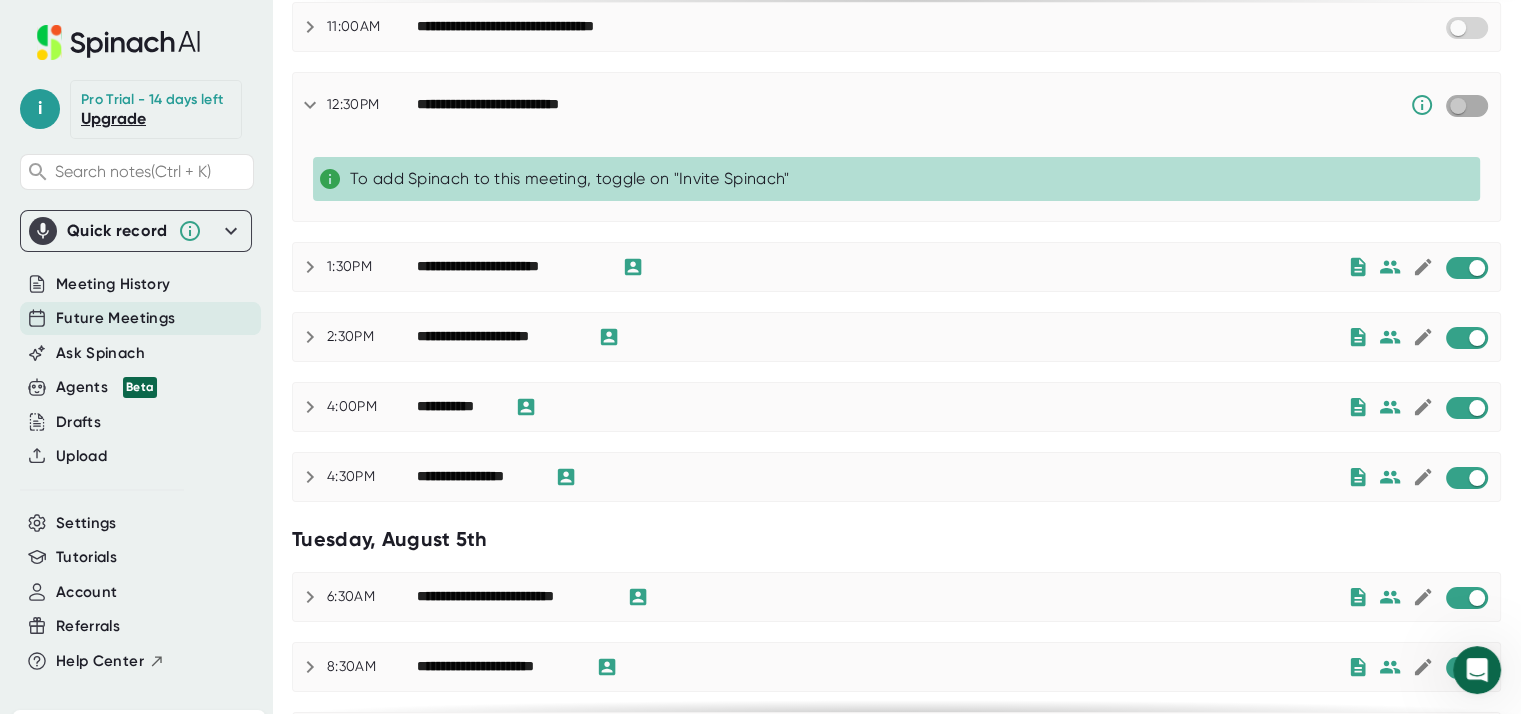 click at bounding box center [1457, 106] 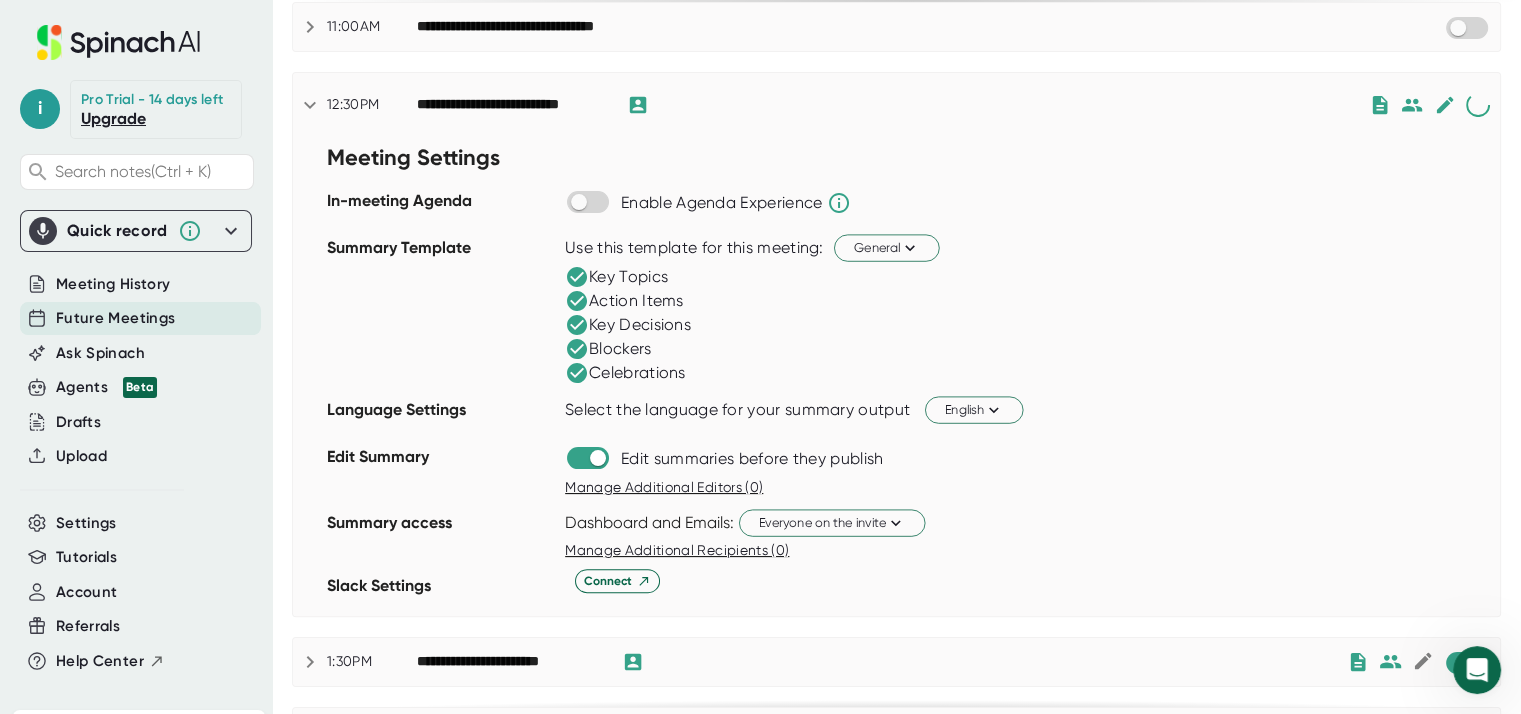 checkbox on "false" 